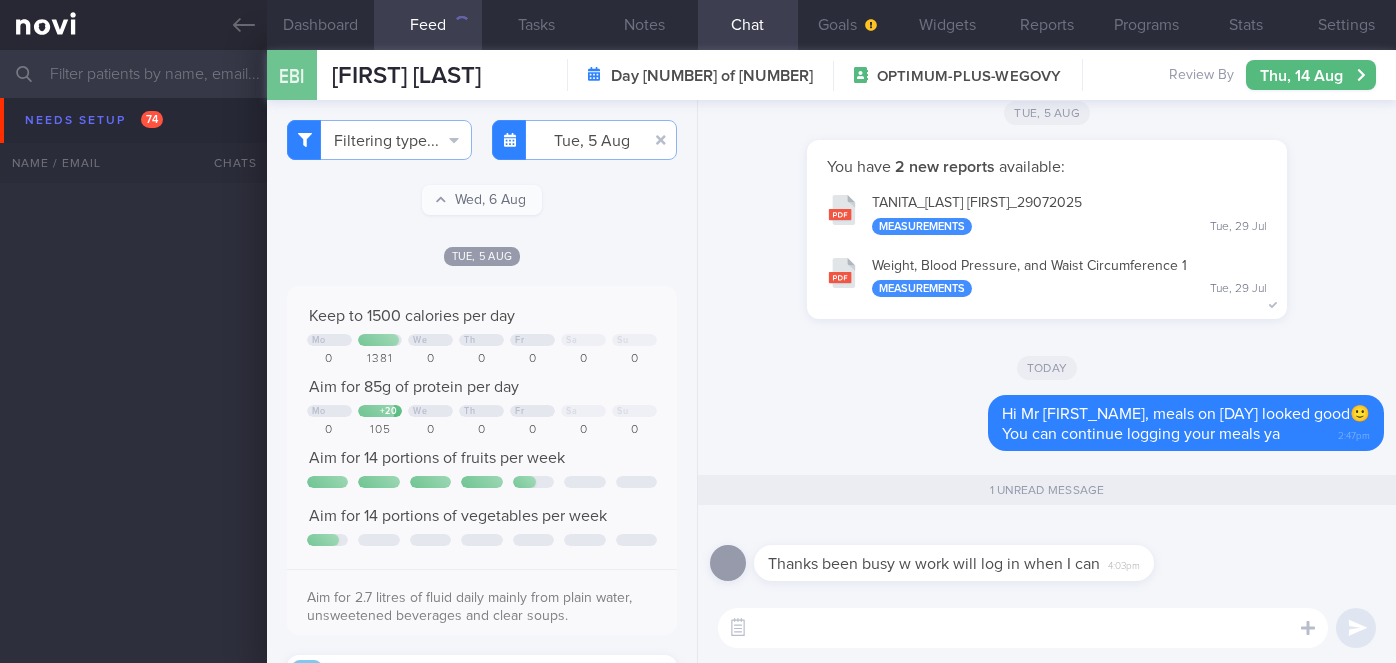 scroll, scrollTop: 0, scrollLeft: 0, axis: both 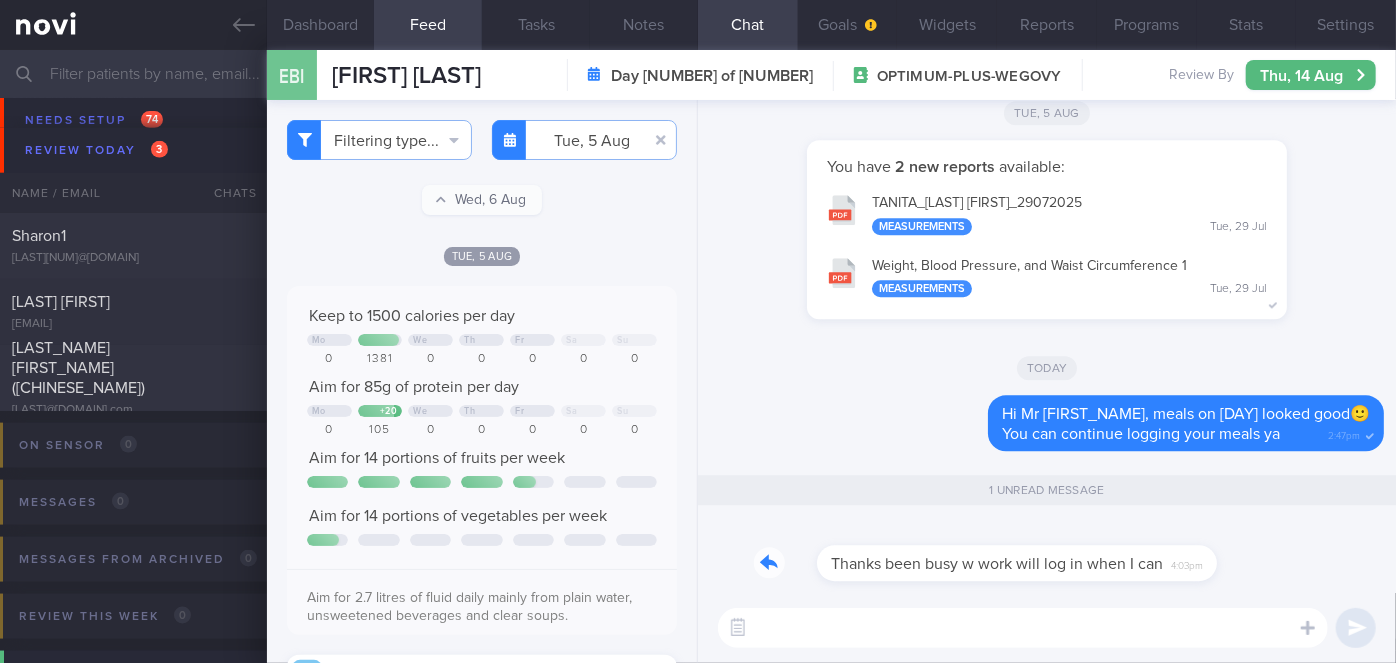 drag, startPoint x: 941, startPoint y: 579, endPoint x: 1103, endPoint y: 561, distance: 162.99693 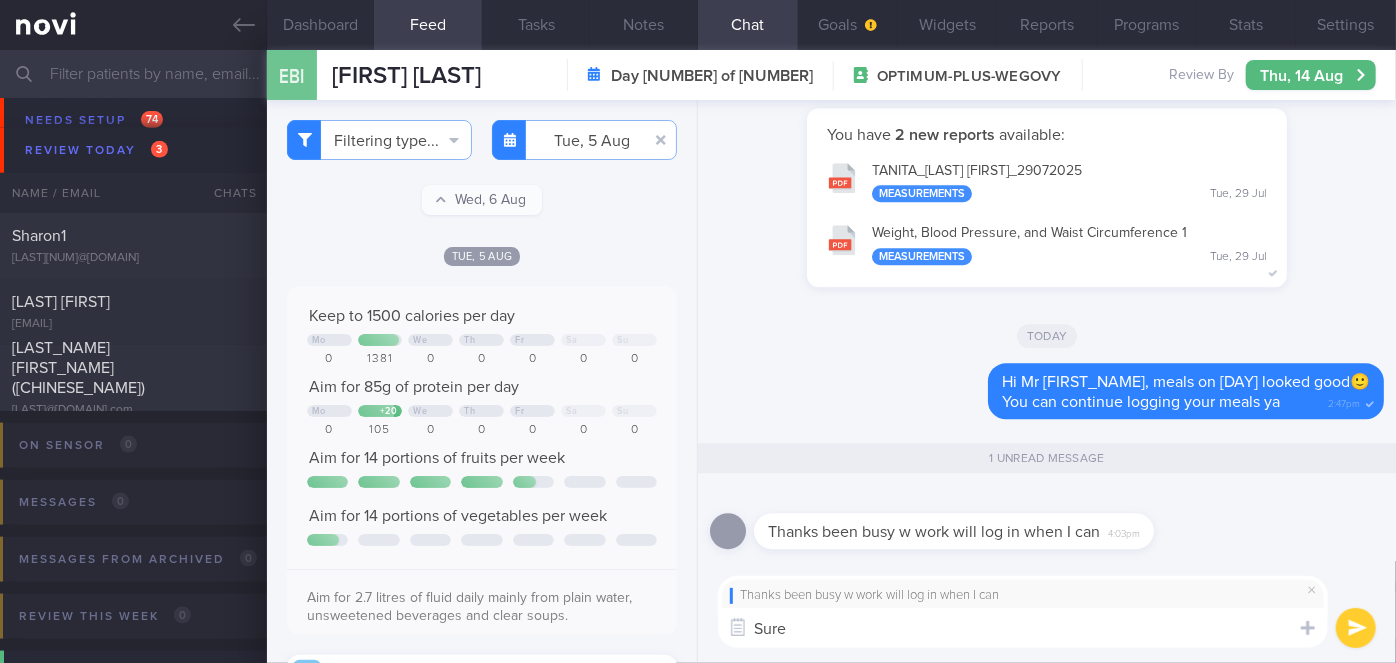 type on "Sure!" 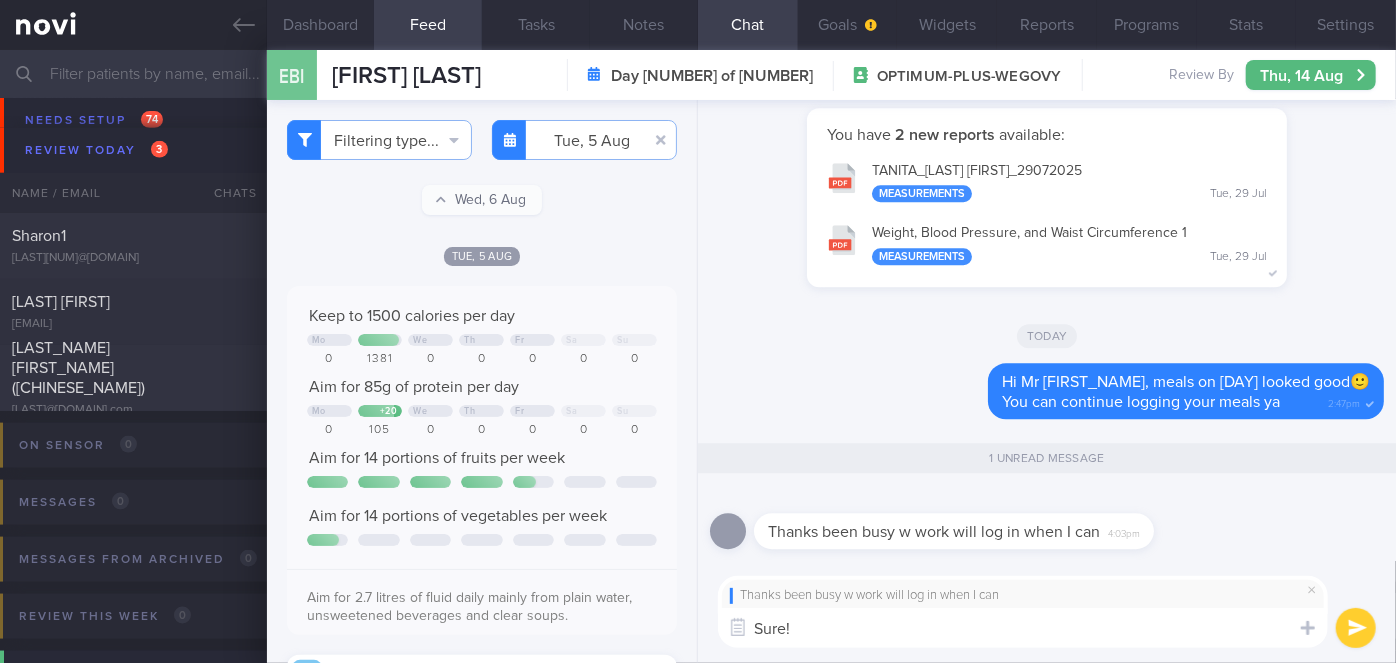 type 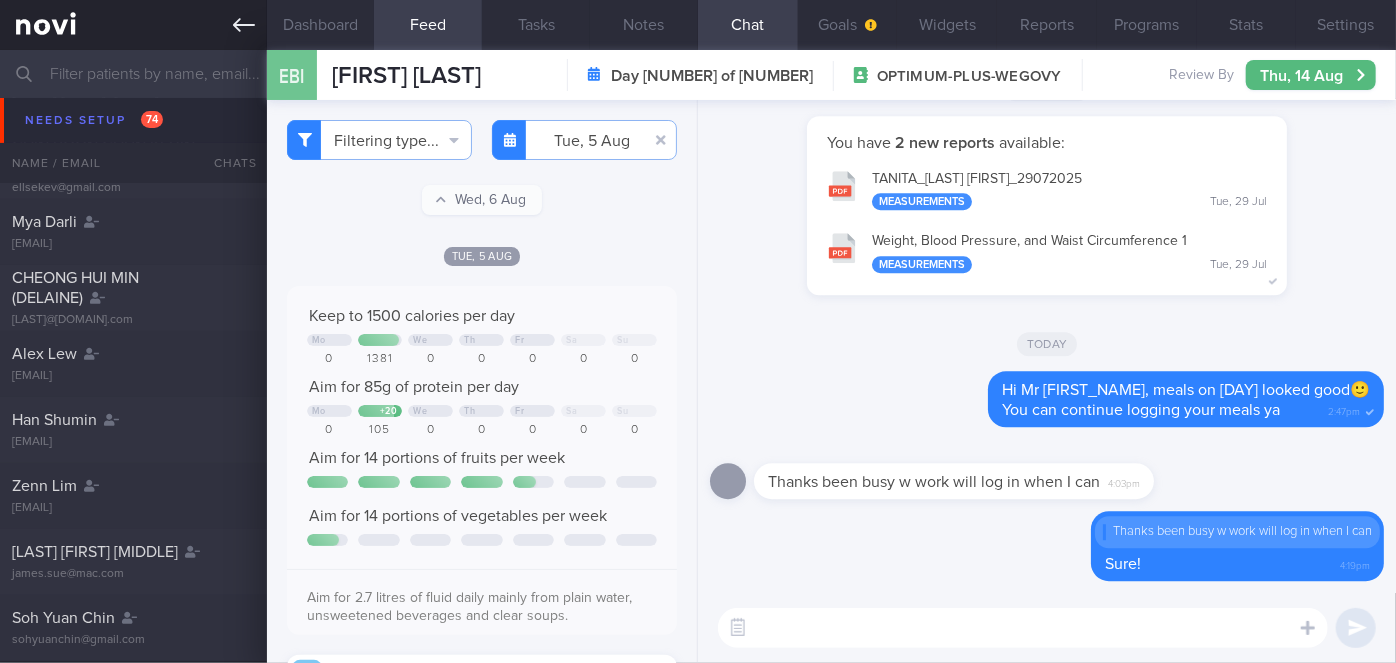 scroll, scrollTop: 4963, scrollLeft: 0, axis: vertical 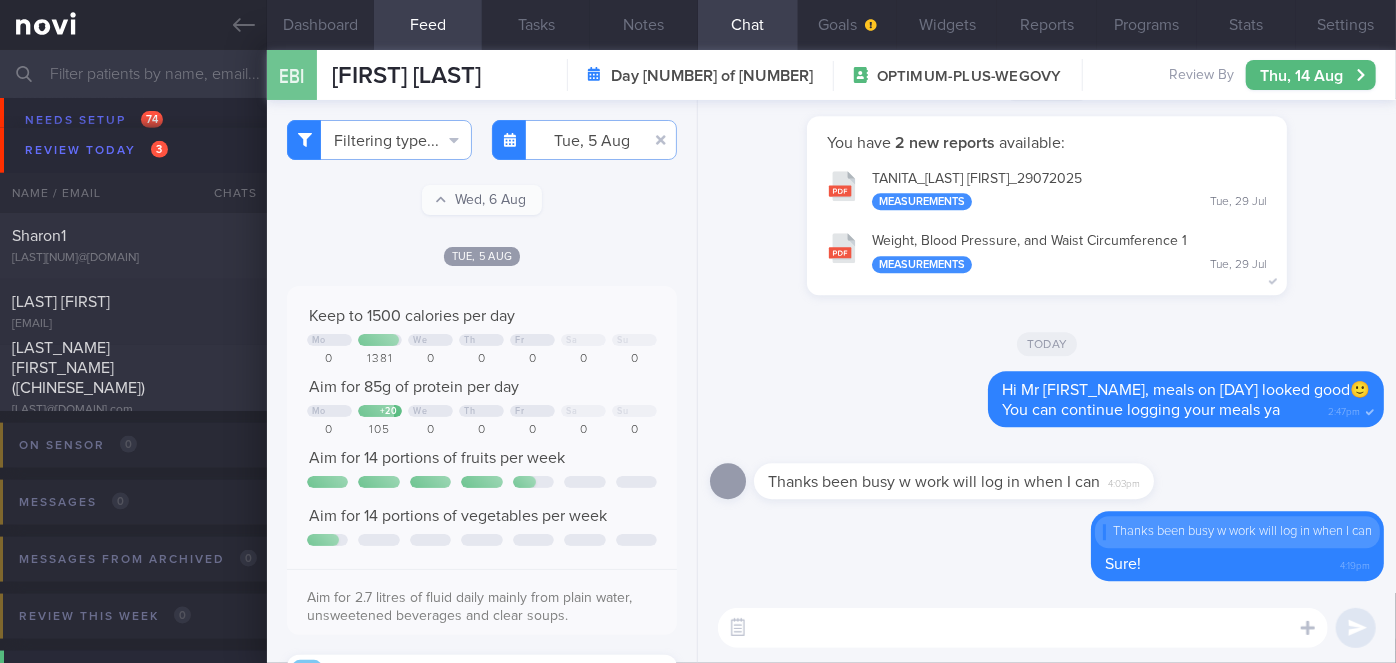 click at bounding box center [698, 74] 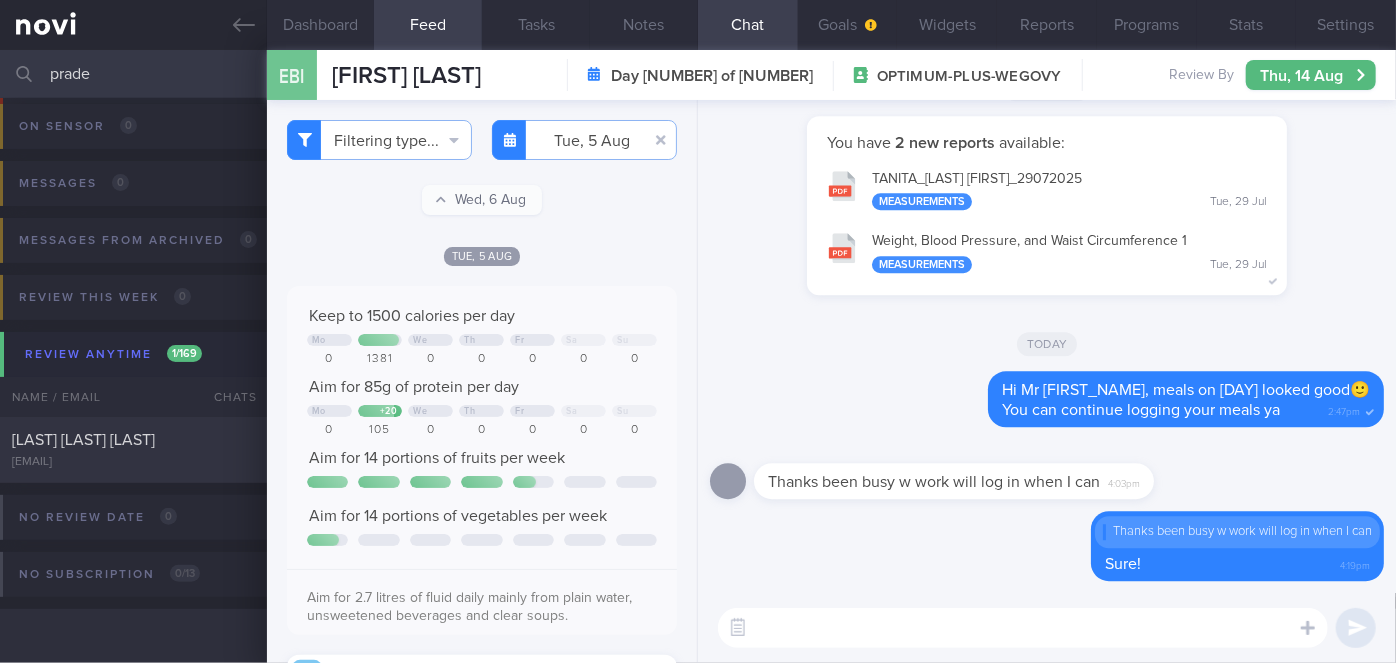 scroll, scrollTop: 120, scrollLeft: 0, axis: vertical 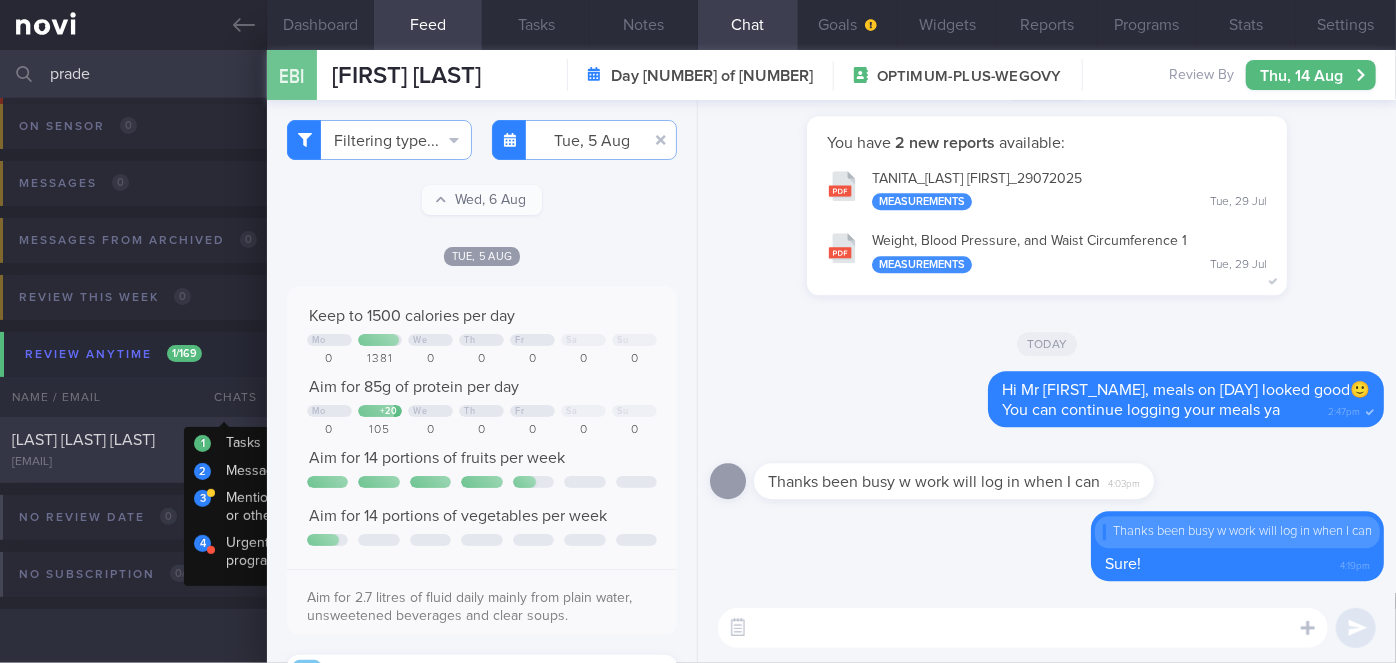 type on "prade" 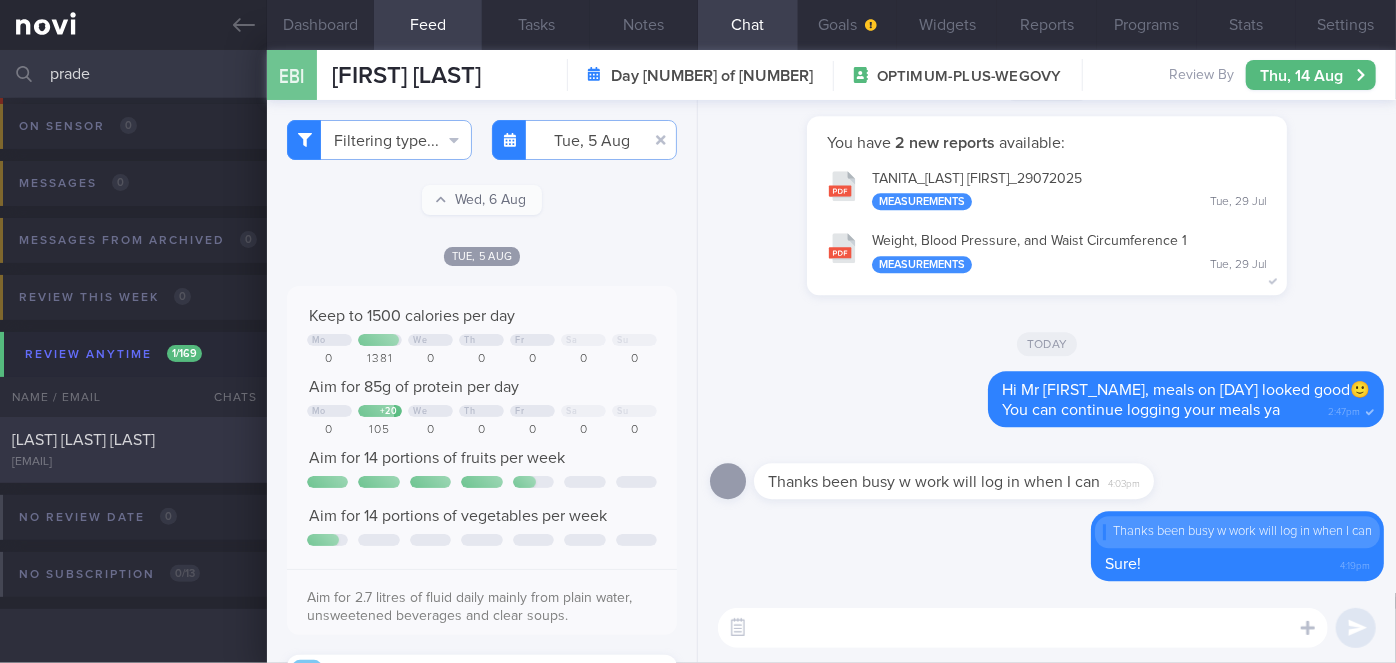 click on "[LAST] [LAST] [LAST]" at bounding box center (131, 440) 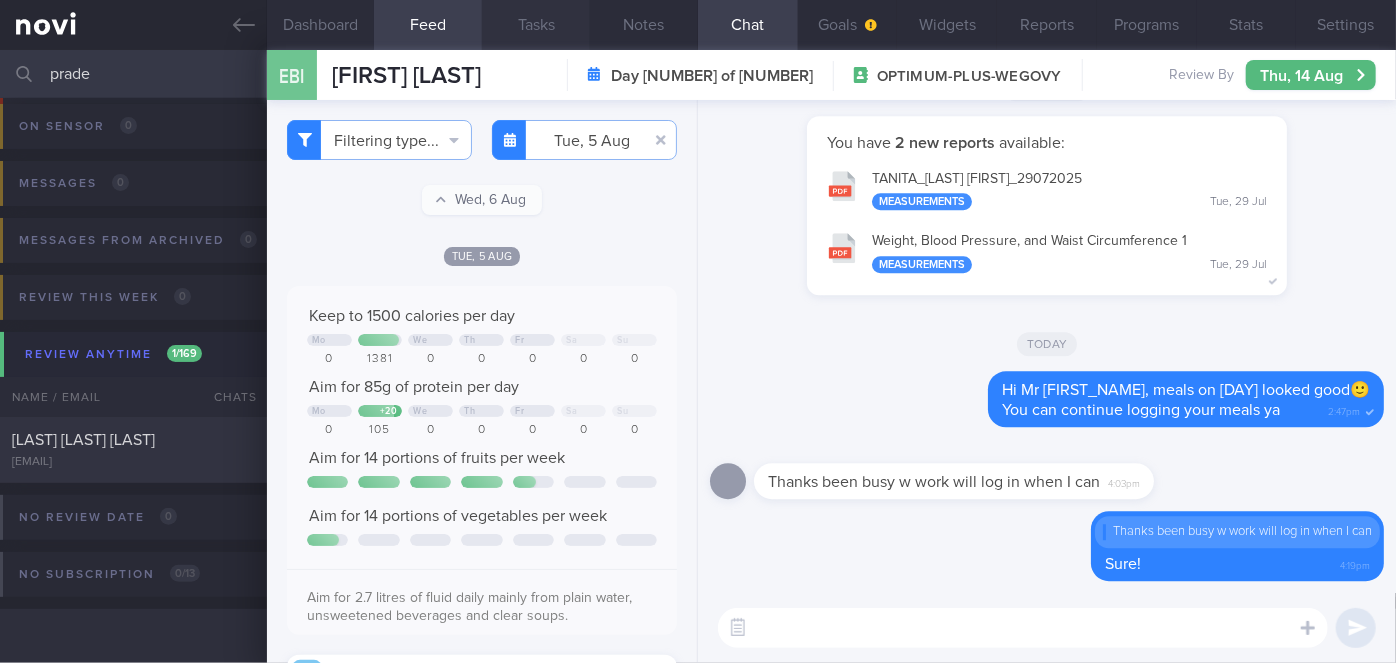 checkbox on "true" 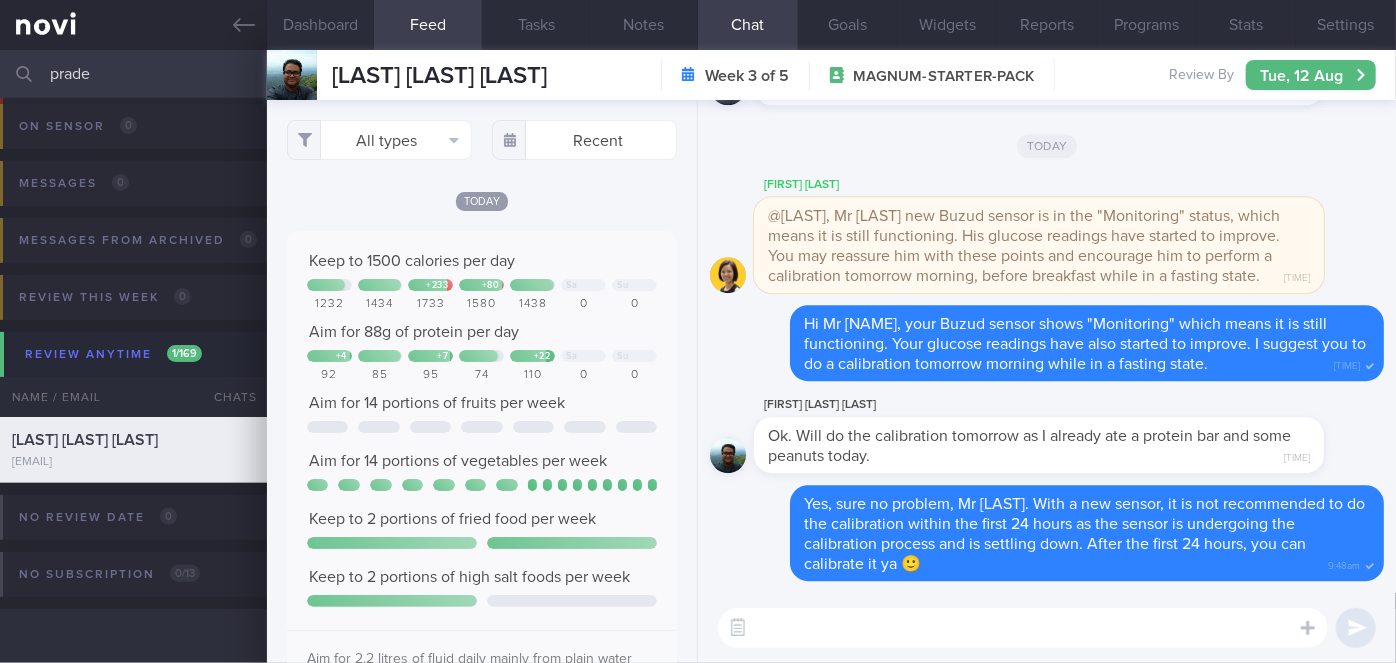 scroll, scrollTop: 999912, scrollLeft: 999648, axis: both 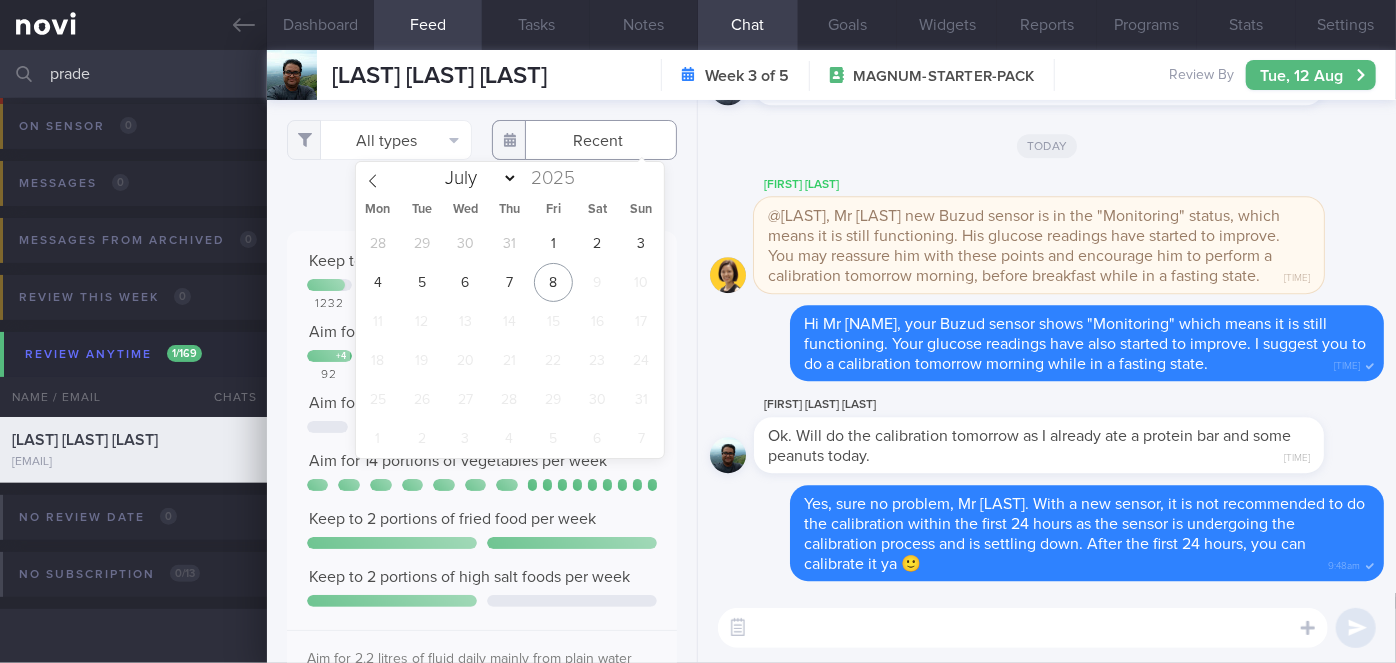 click at bounding box center (584, 140) 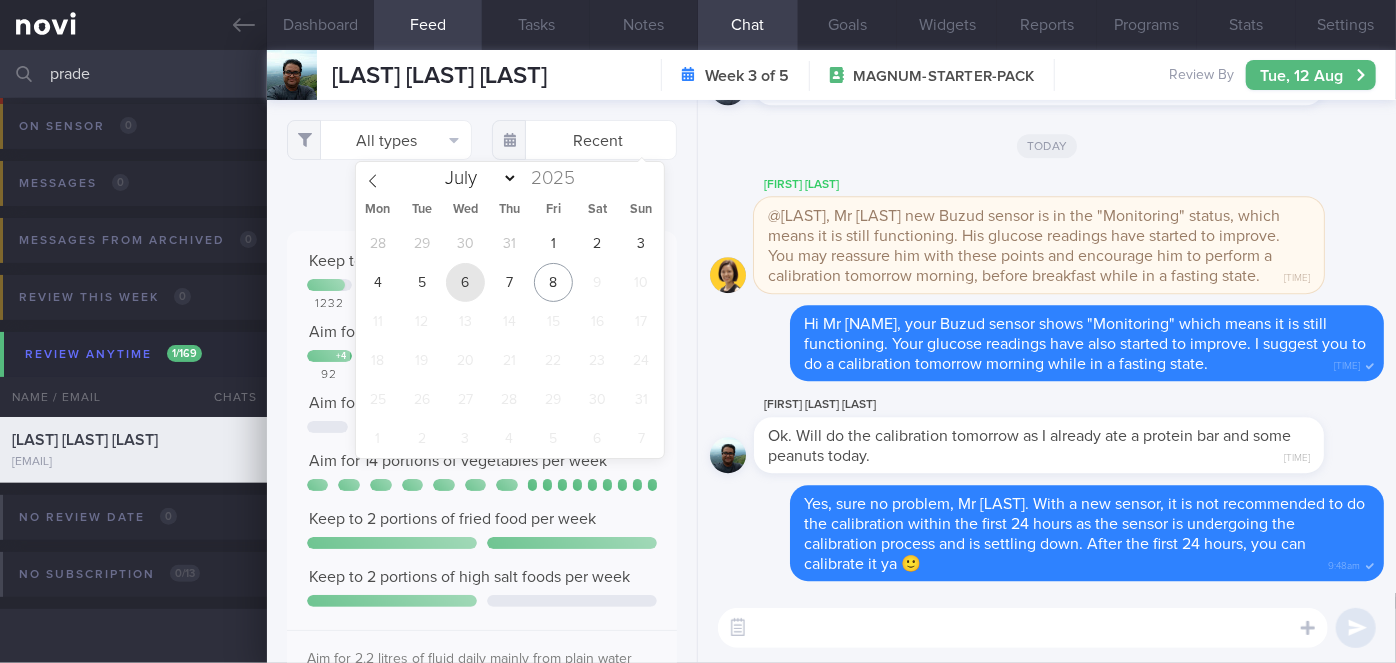click on "6" at bounding box center [465, 282] 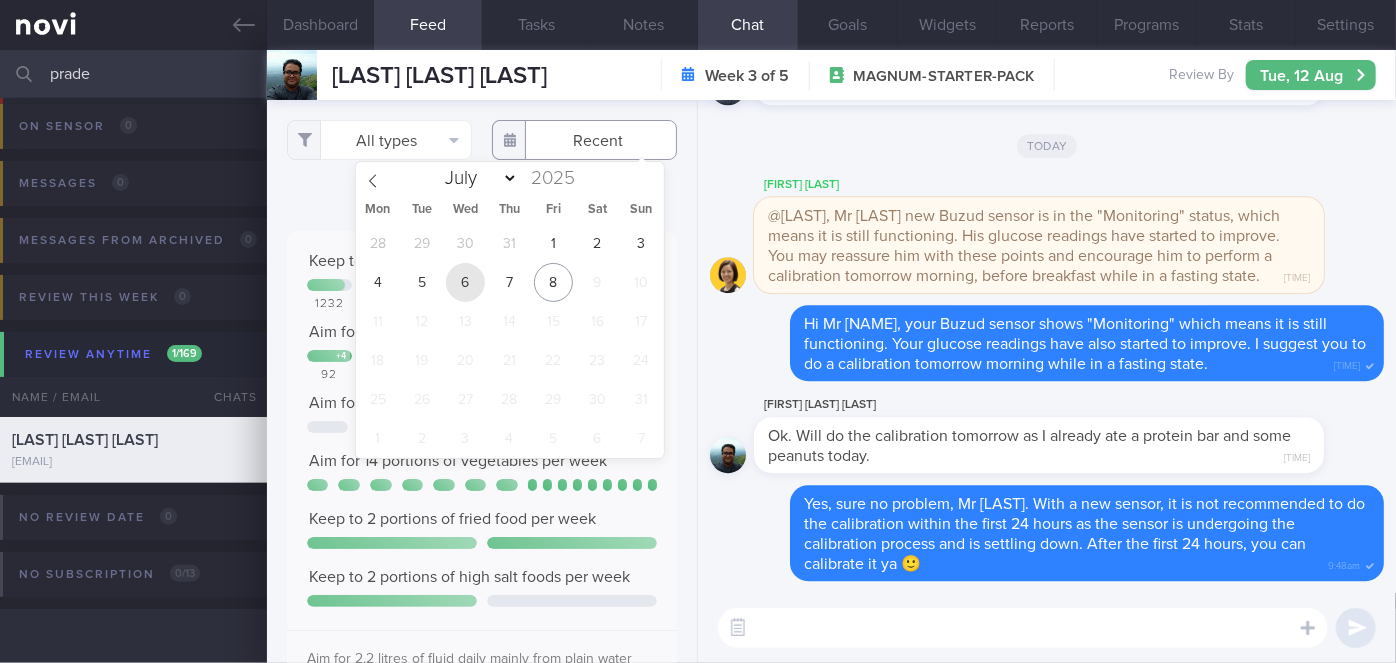 type on "2025-08-06" 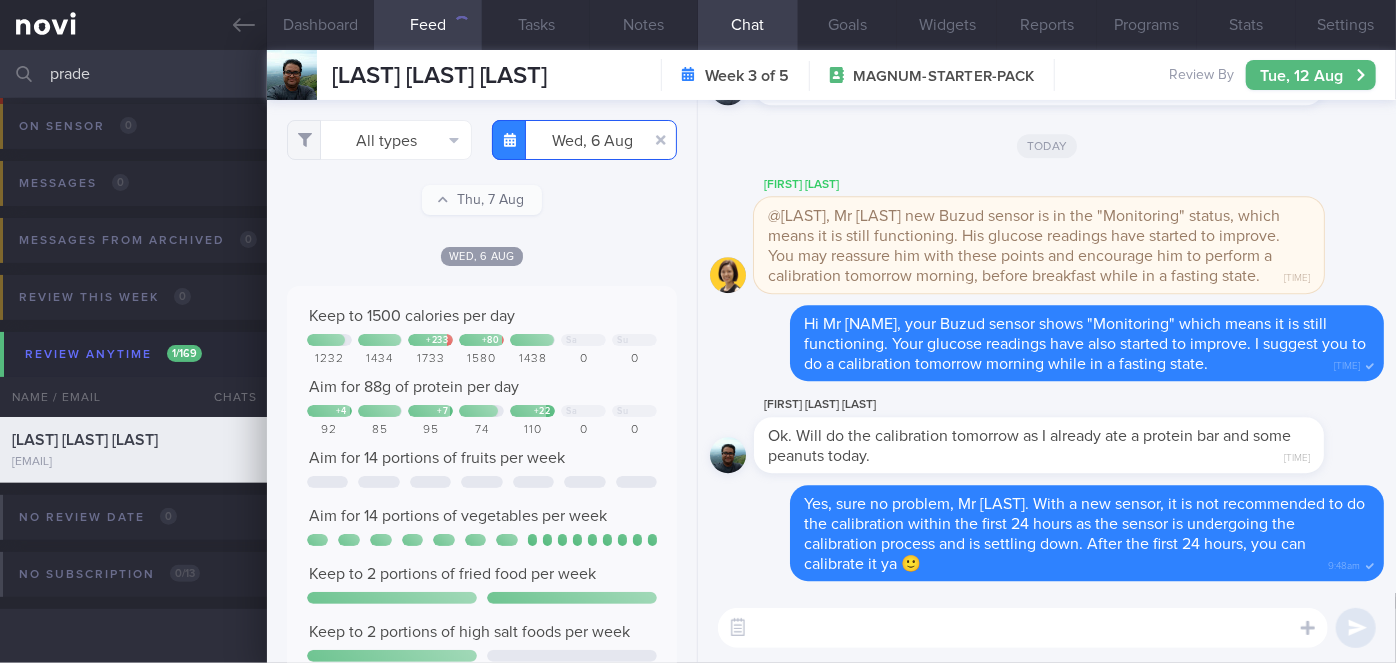 scroll, scrollTop: 999912, scrollLeft: 999648, axis: both 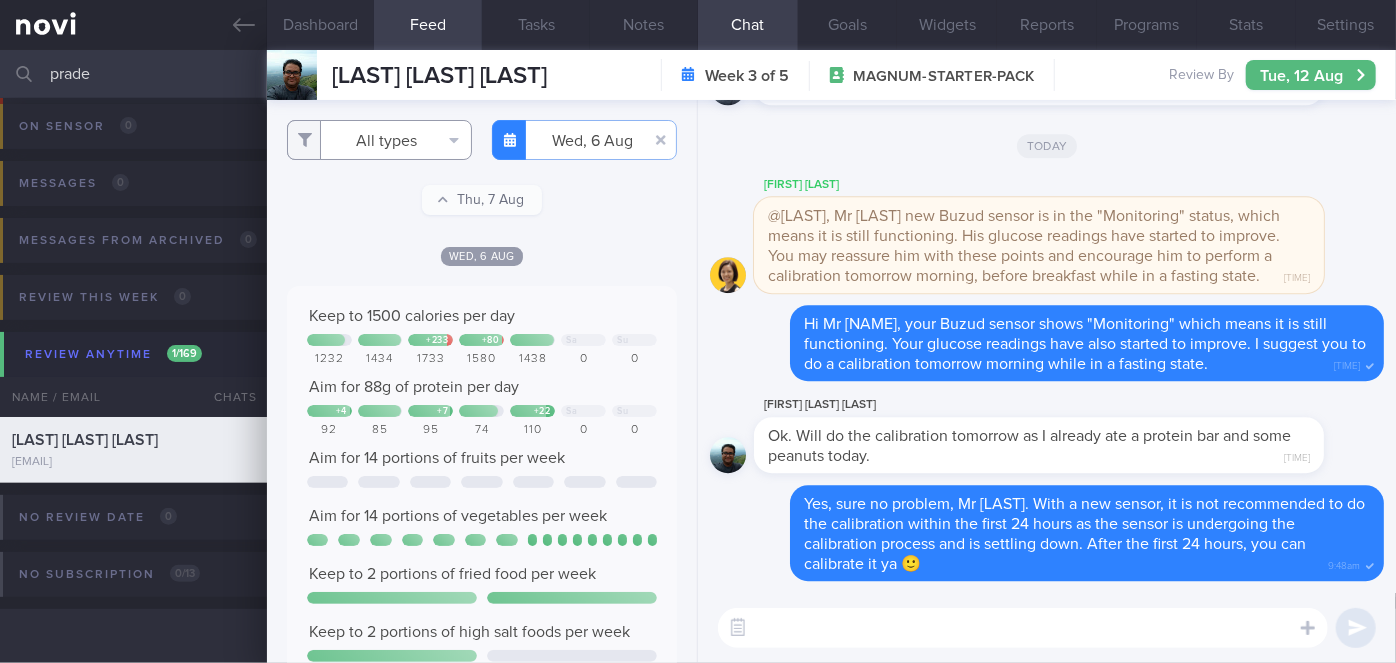 click on "All types" at bounding box center (379, 140) 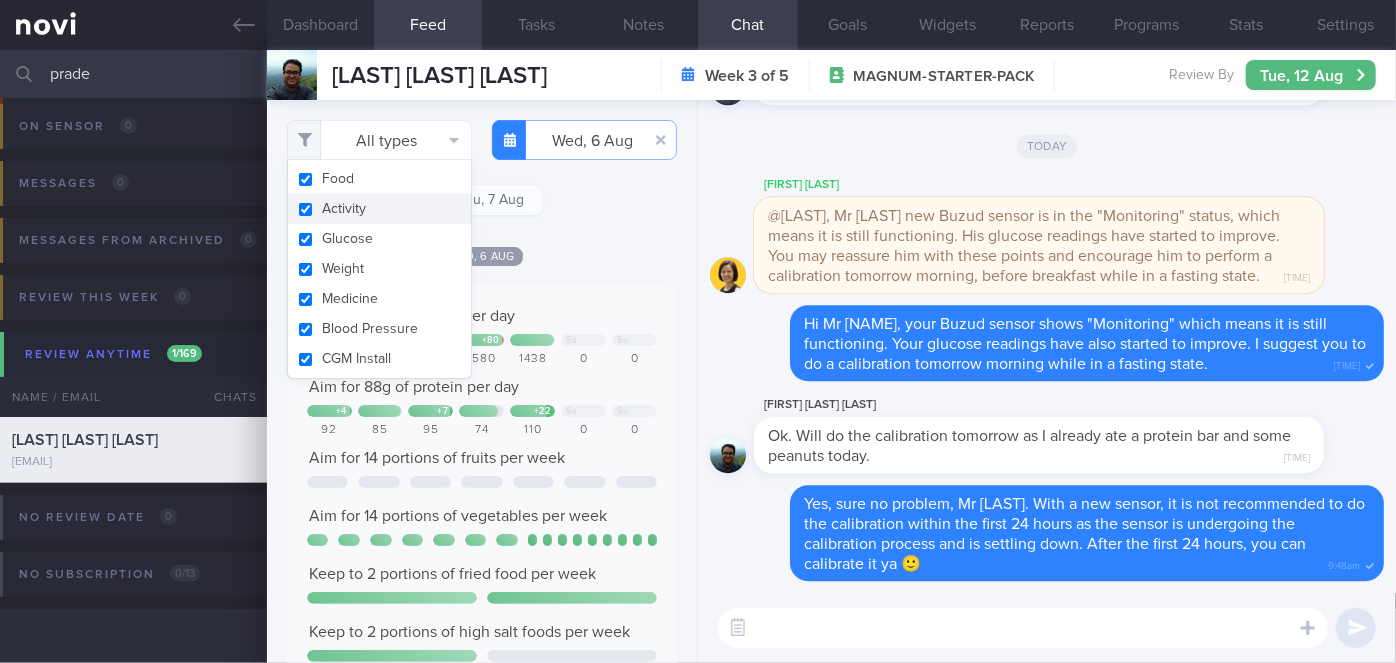 click on "Activity" at bounding box center [379, 209] 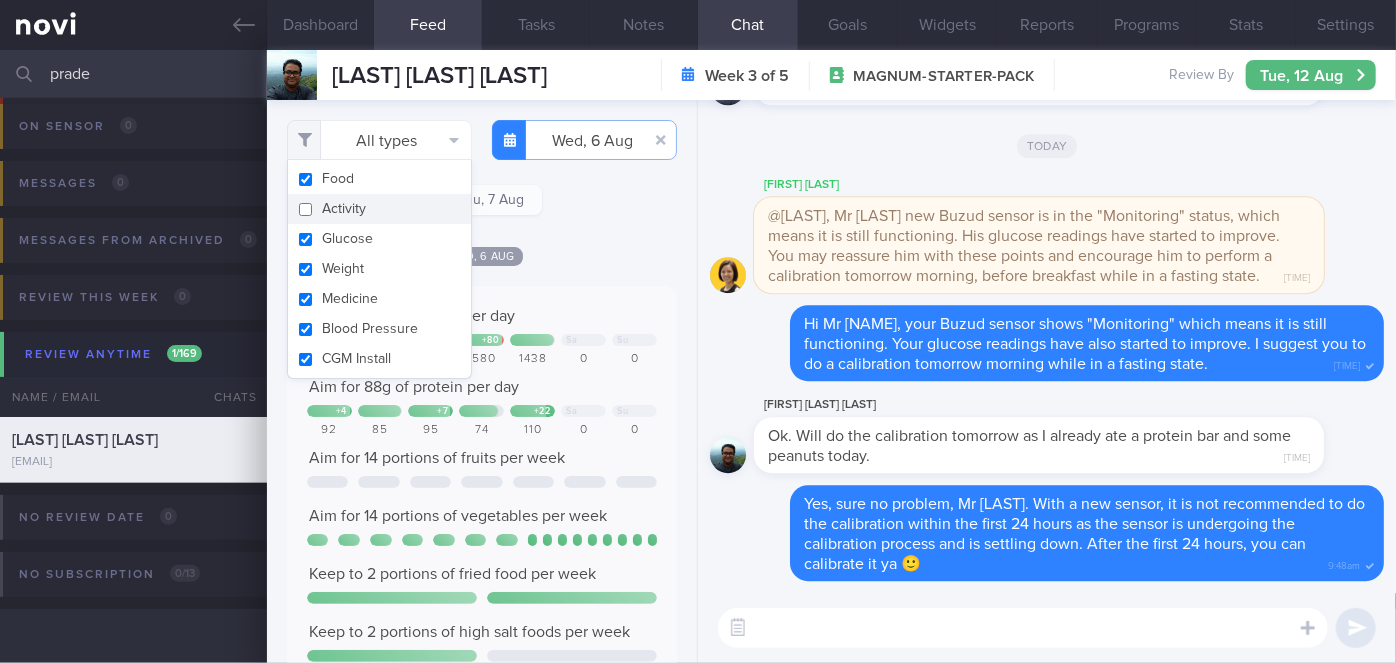 checkbox on "false" 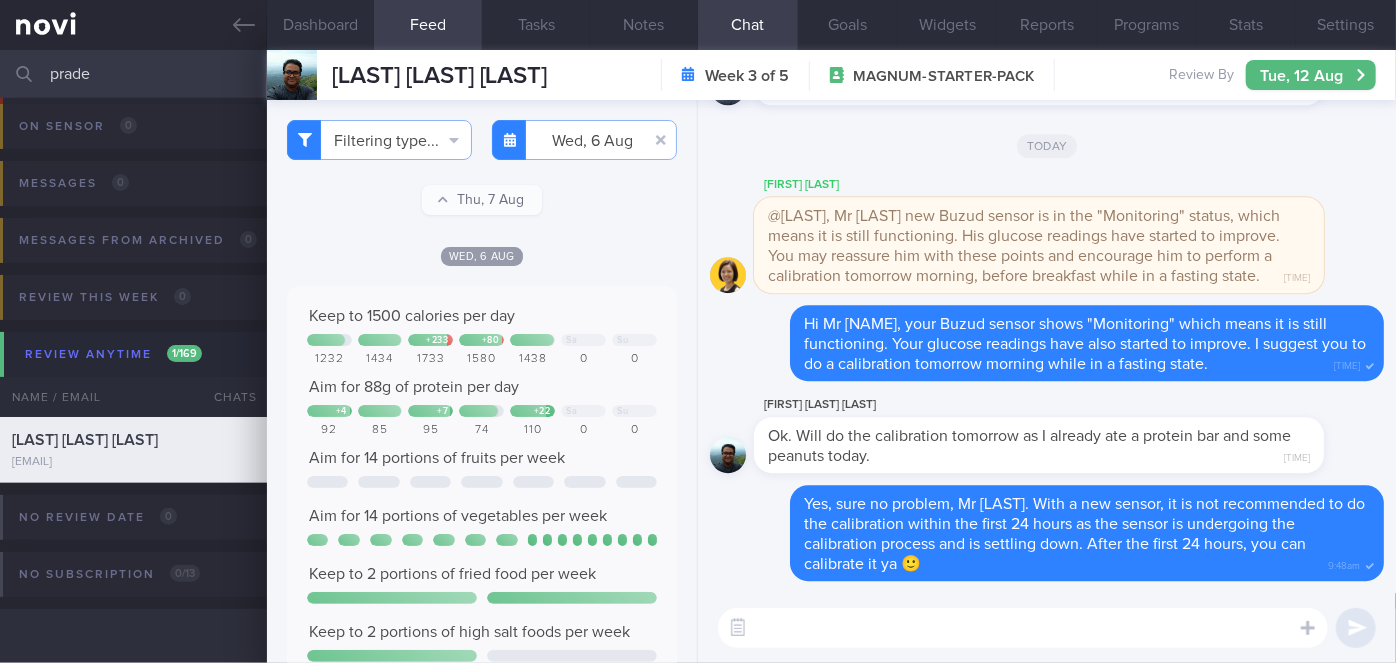 click on "Wed, 6 Aug" at bounding box center [482, 255] 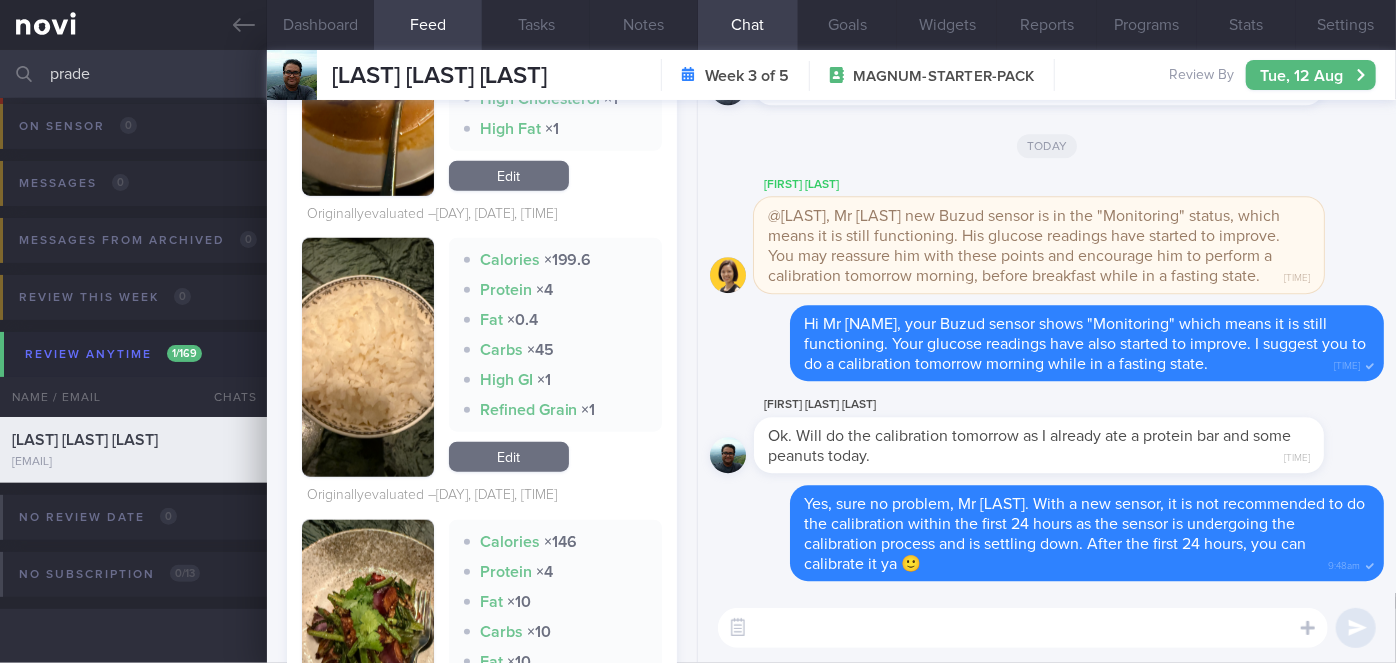scroll, scrollTop: 636, scrollLeft: 0, axis: vertical 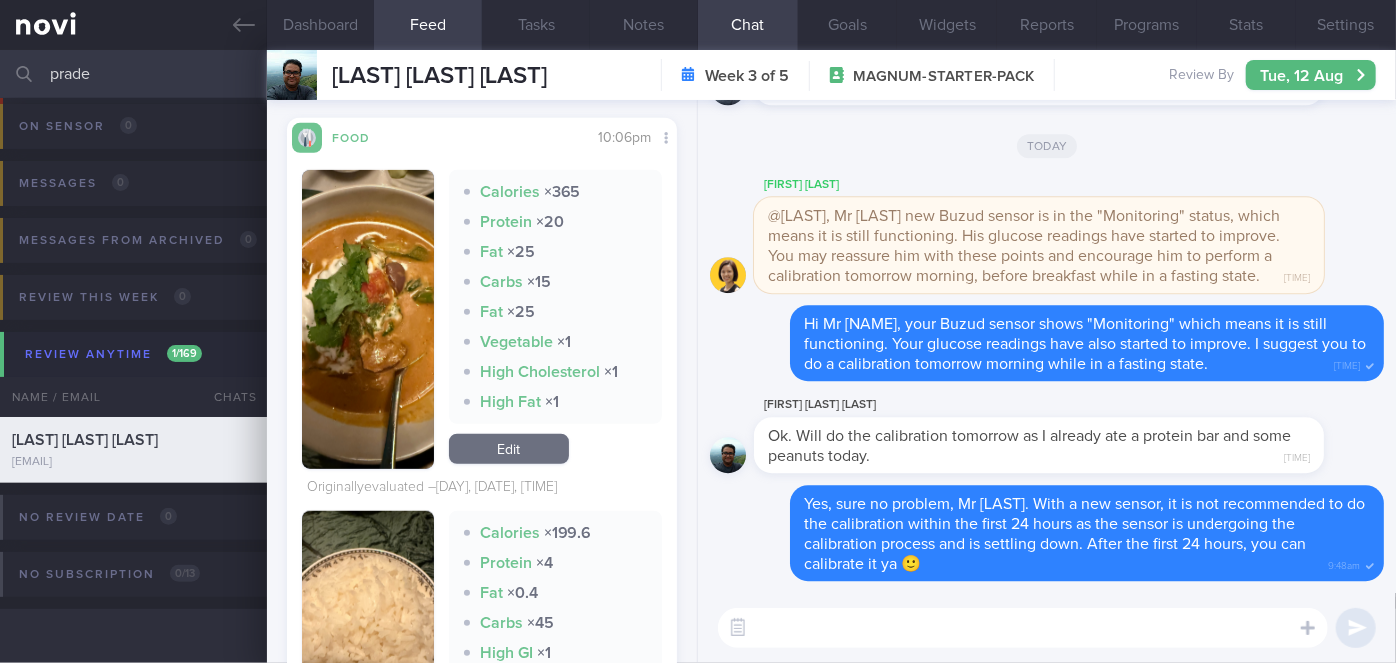 click at bounding box center [368, 319] 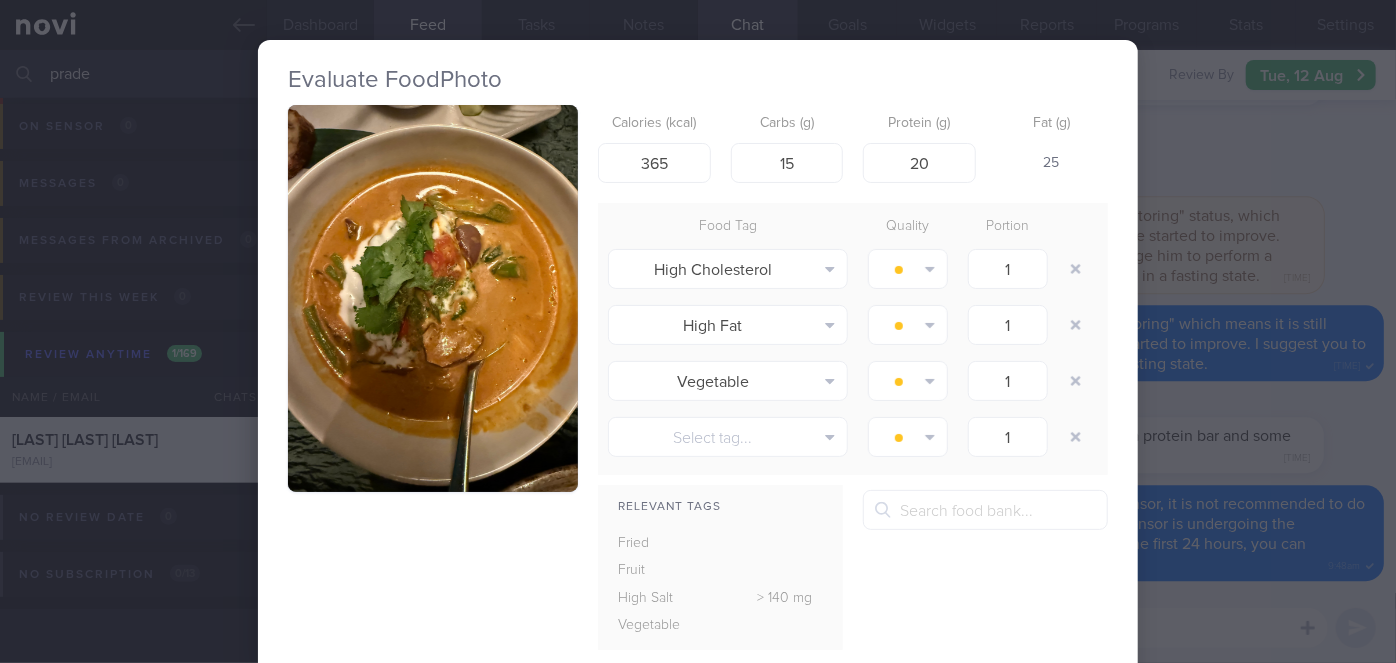 click on "Evaluate Food  Photo
Calories (kcal)
365
Carbs (g)
15
Protein (g)
20
Fat (g)
25
Food Tag
Quality
Portion
High Cholesterol
Alcohol
Fried
Fruit
Healthy Fats
High Calcium
High Cholesterol
High Fat" at bounding box center (698, 331) 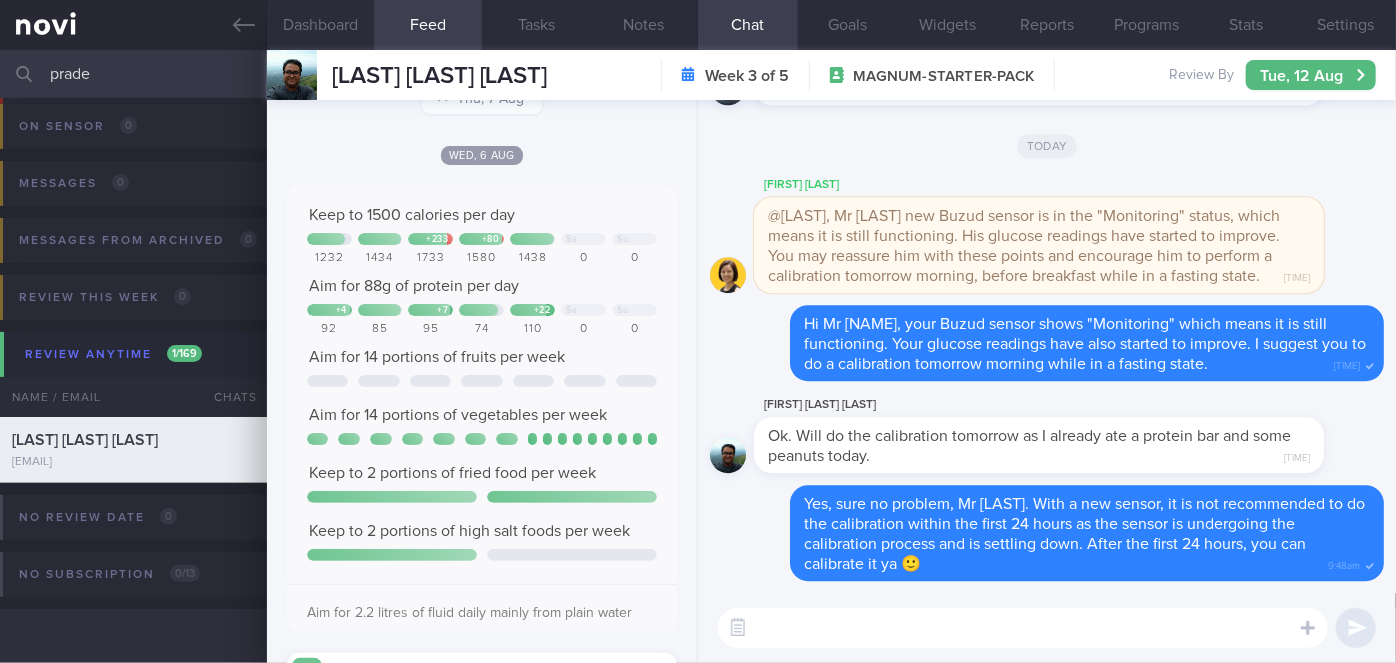 scroll, scrollTop: 90, scrollLeft: 0, axis: vertical 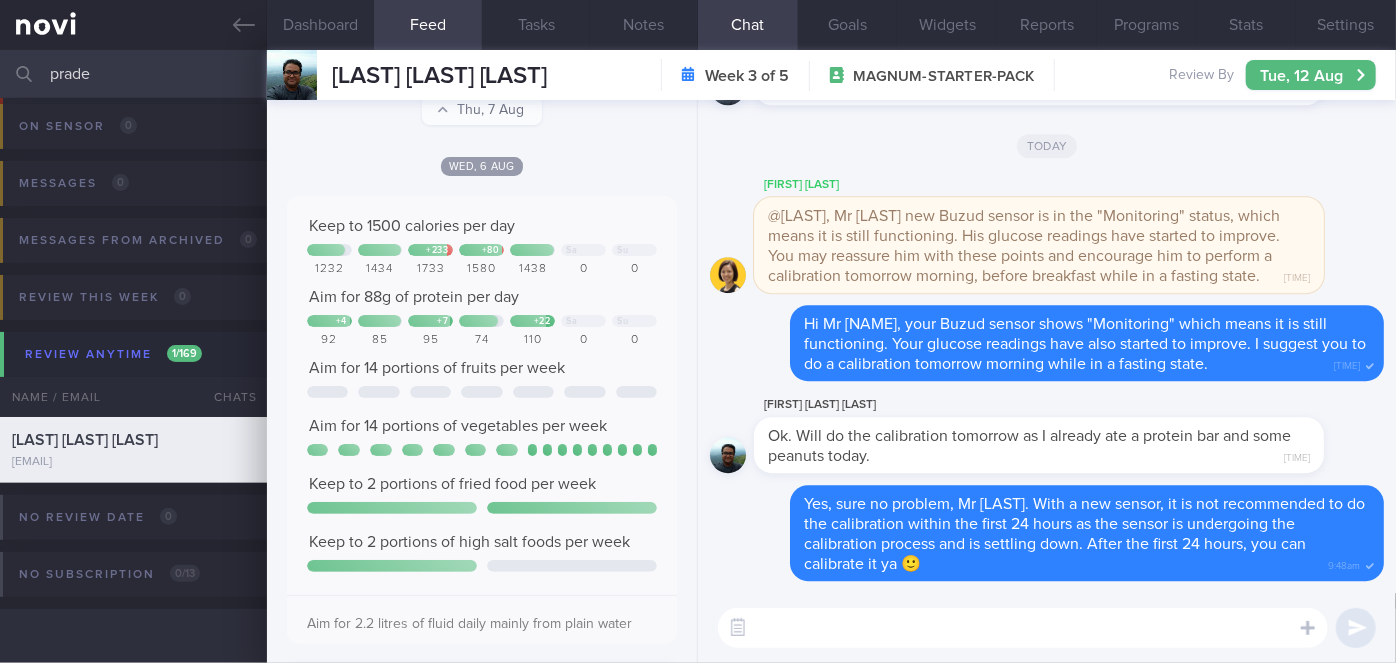 click at bounding box center (1023, 628) 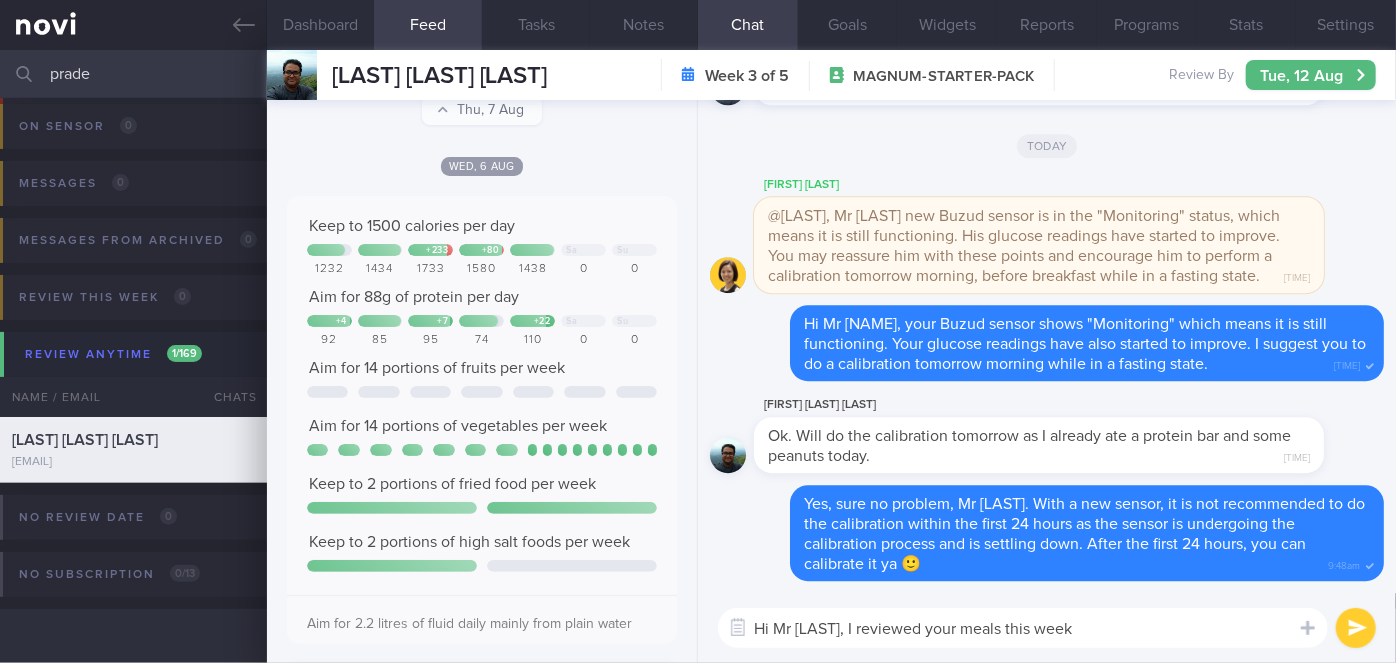 scroll, scrollTop: 0, scrollLeft: 0, axis: both 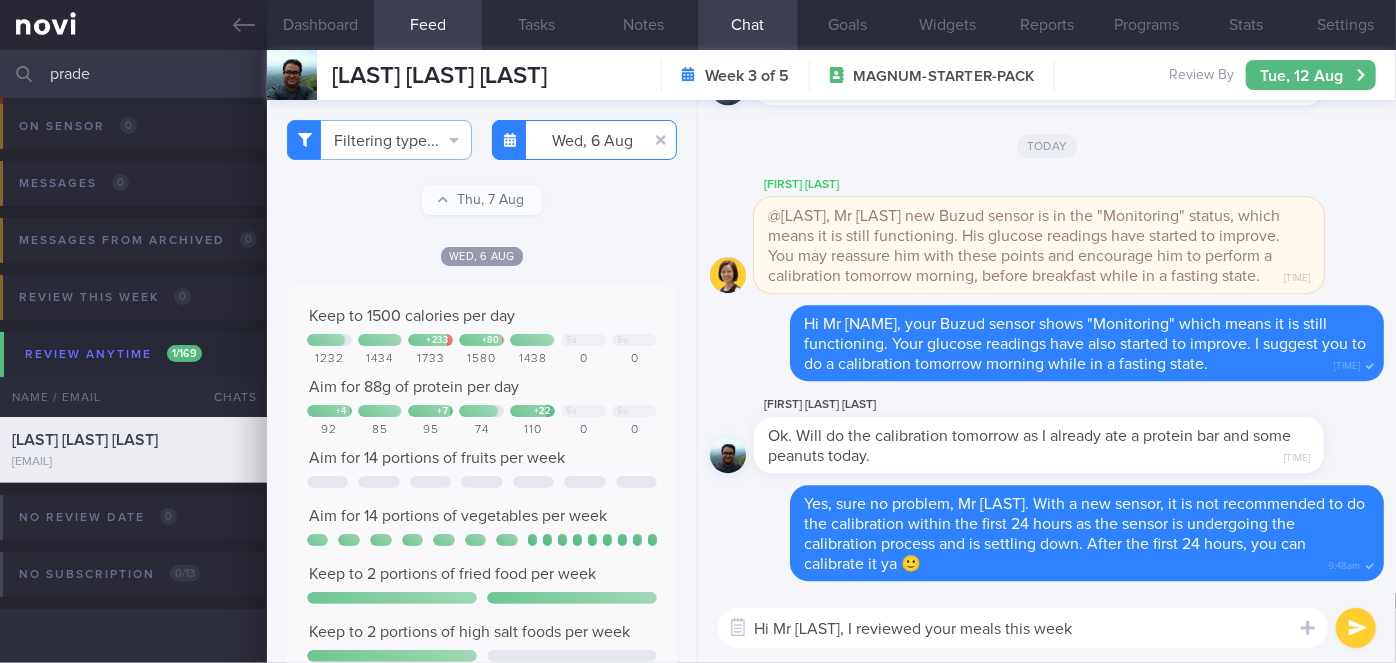 type on "Hi Mr [LAST], I reviewed your meals this week" 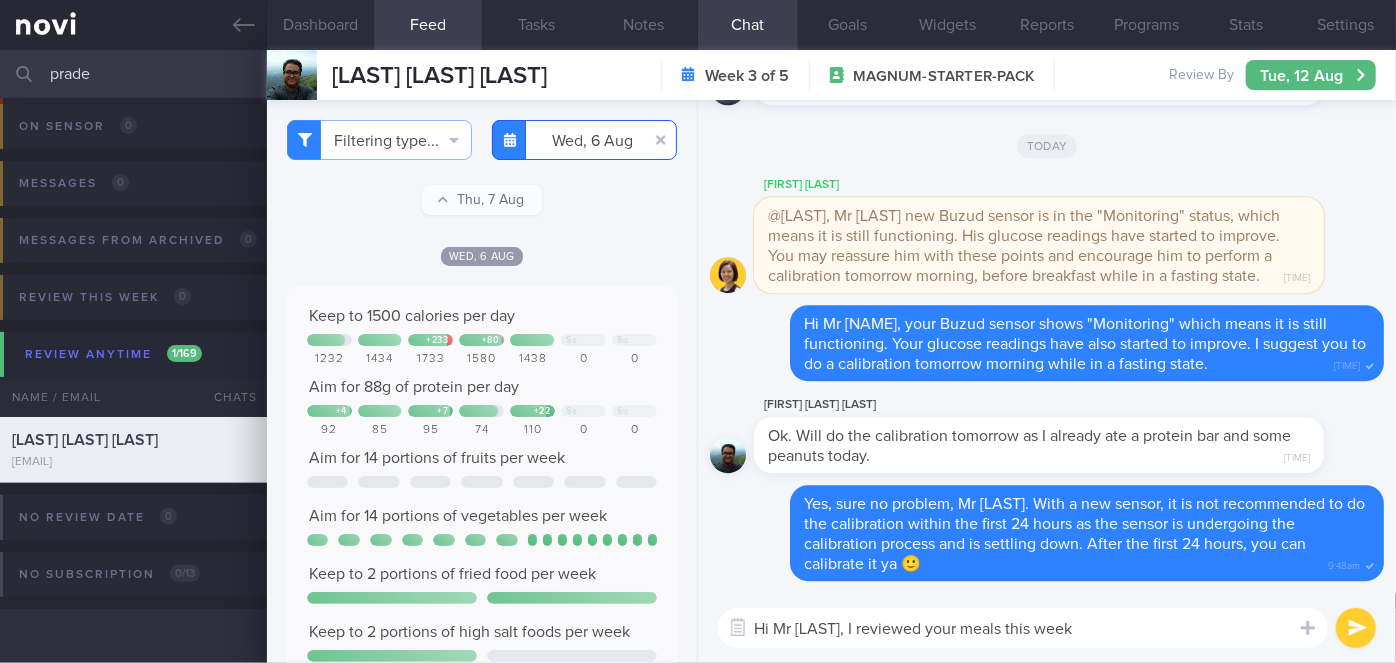click on "2025-08-06" at bounding box center [584, 140] 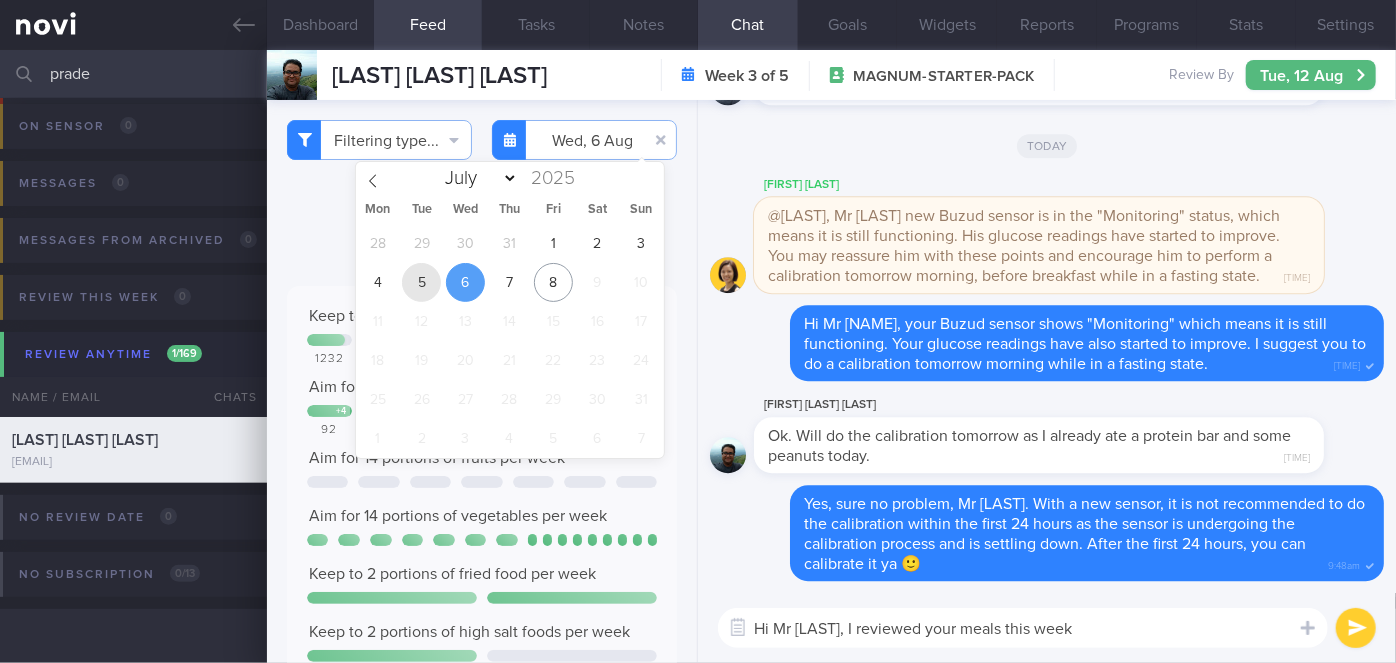 click on "5" at bounding box center (421, 282) 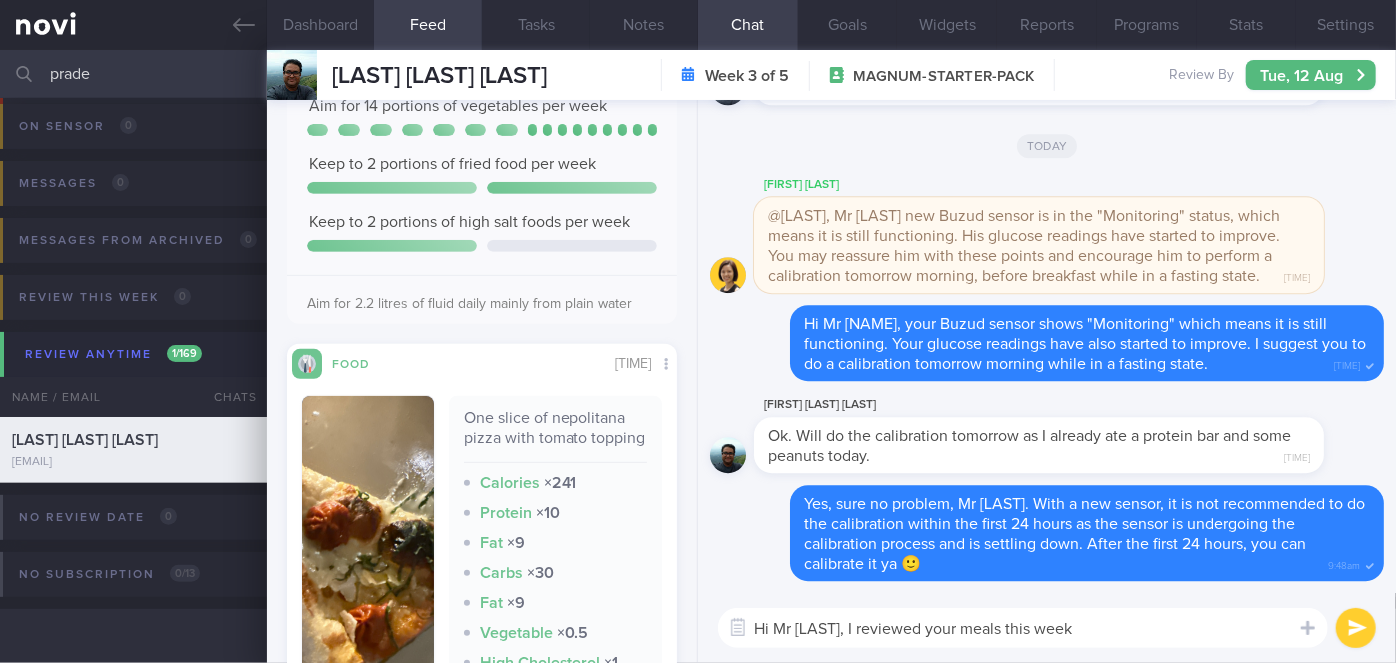 scroll, scrollTop: 0, scrollLeft: 0, axis: both 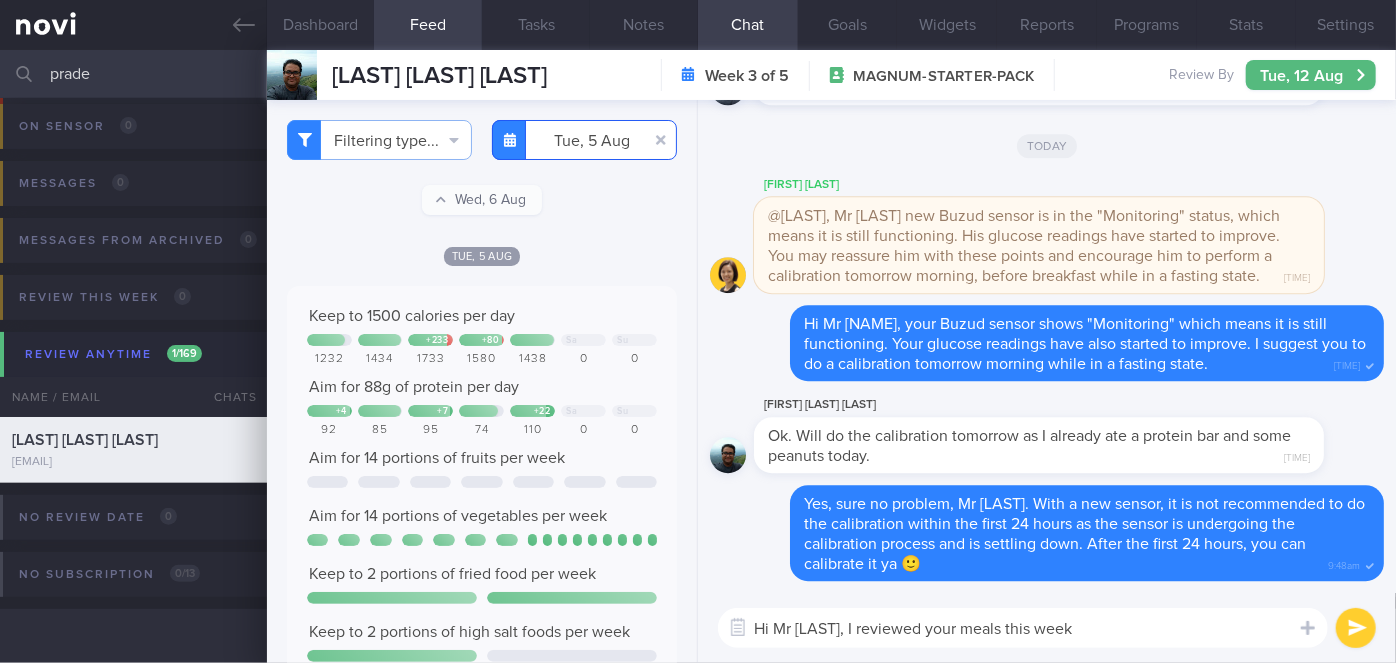 click on "2025-08-05" at bounding box center (584, 140) 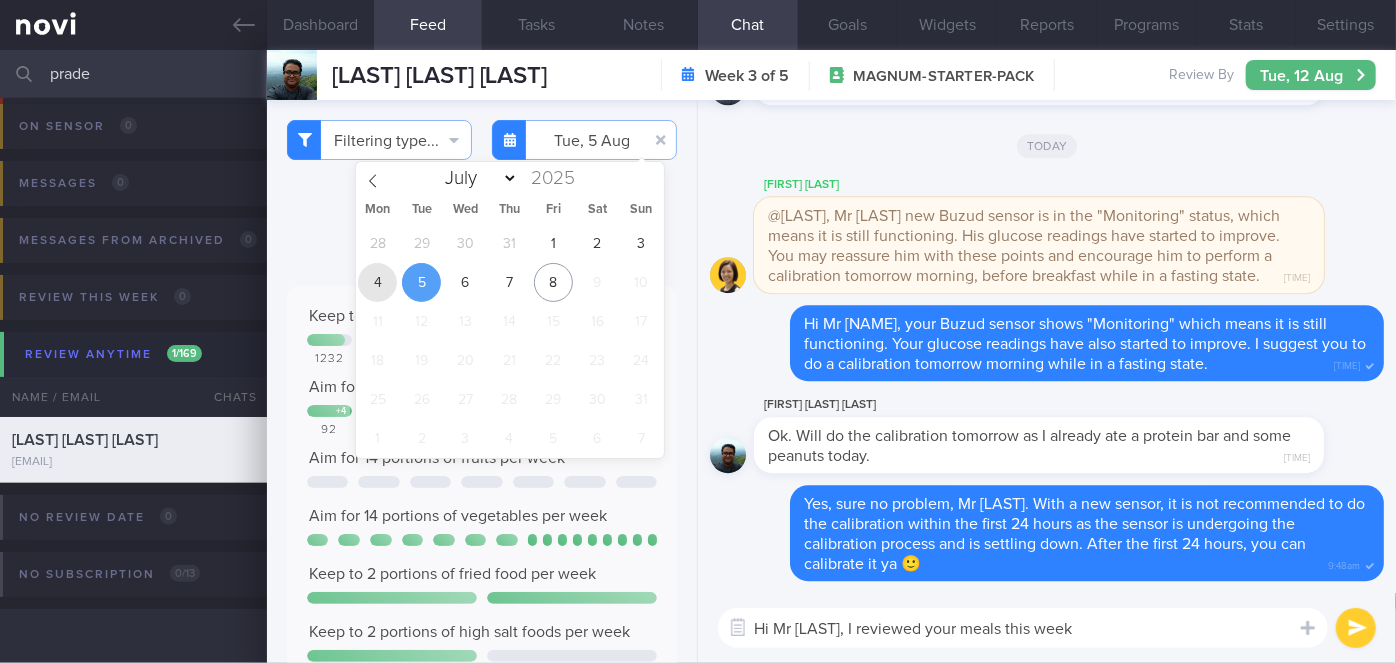 click on "4" at bounding box center [377, 282] 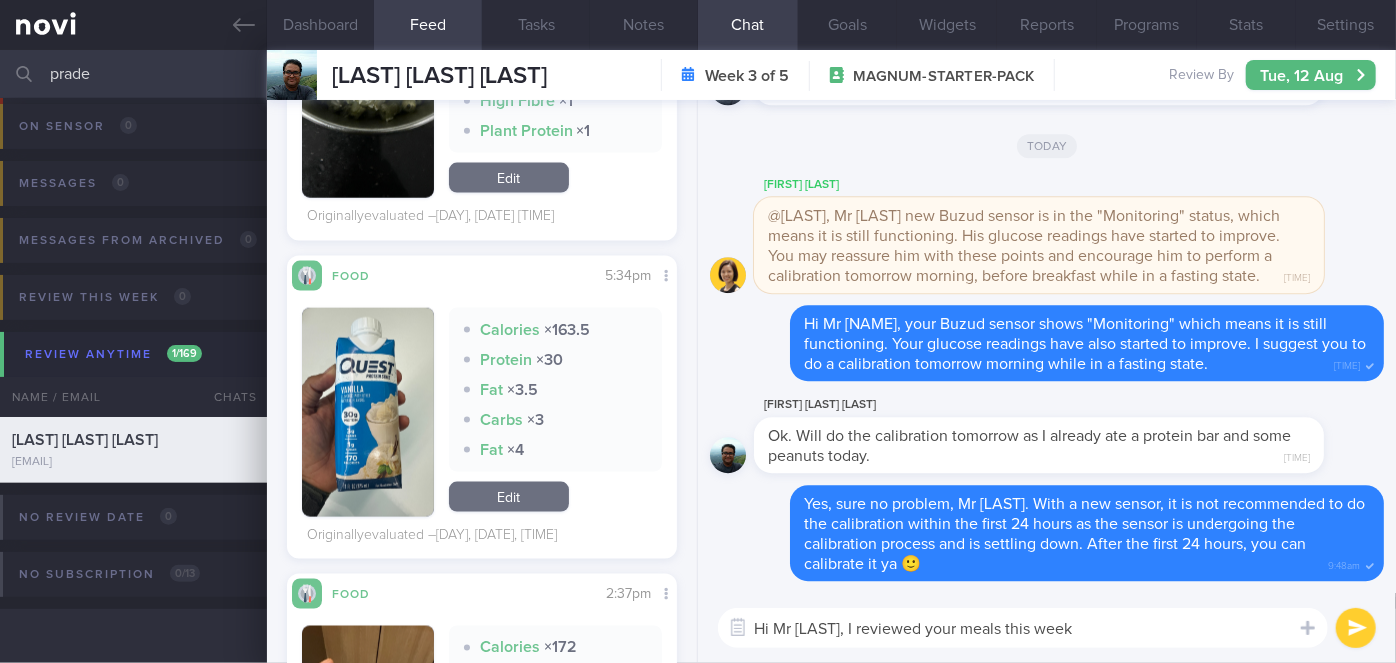 scroll, scrollTop: 1363, scrollLeft: 0, axis: vertical 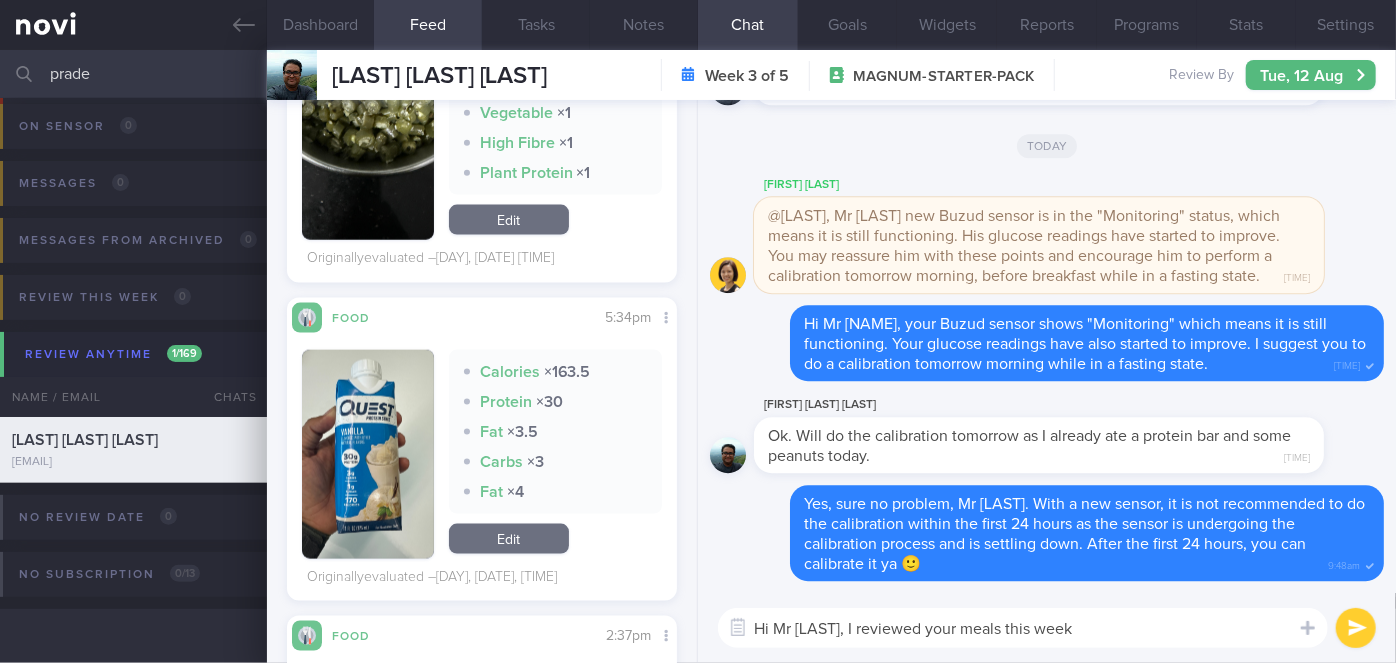 click at bounding box center [368, 454] 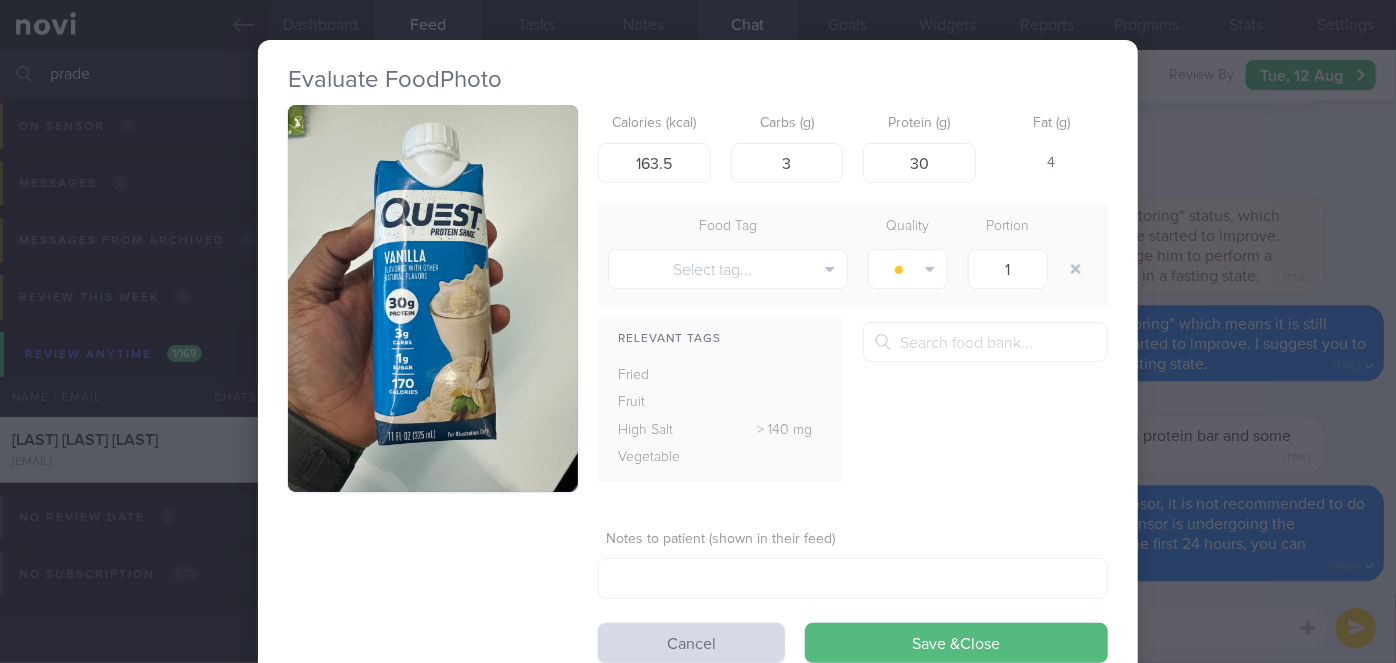 click on "Evaluate Food  Photo
Calories (kcal)
163.5
Carbs (g)
3
Protein (g)
30
Fat (g)
4
Food Tag
Quality
Portion
Select tag...
Alcohol
Fried
Fruit
Healthy Fats
High Calcium
High Cholesterol
High Fat" at bounding box center [698, 331] 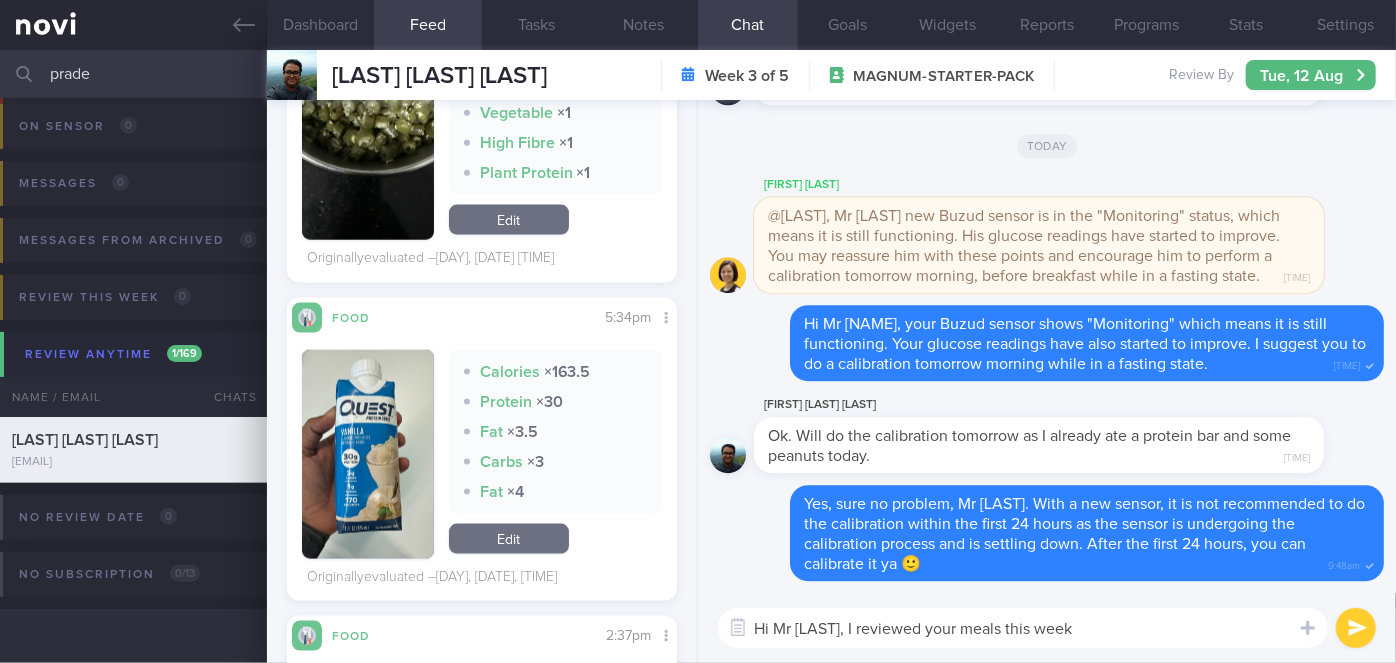 scroll, scrollTop: 1818, scrollLeft: 0, axis: vertical 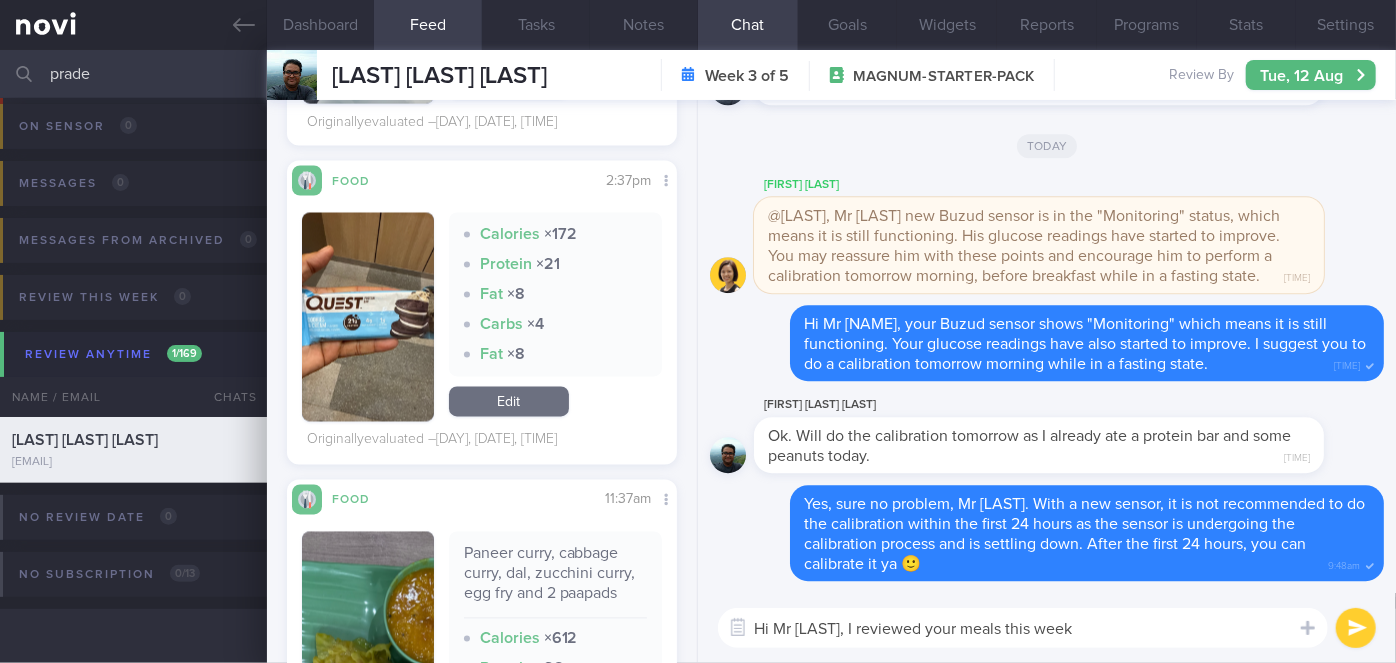 click at bounding box center [368, 317] 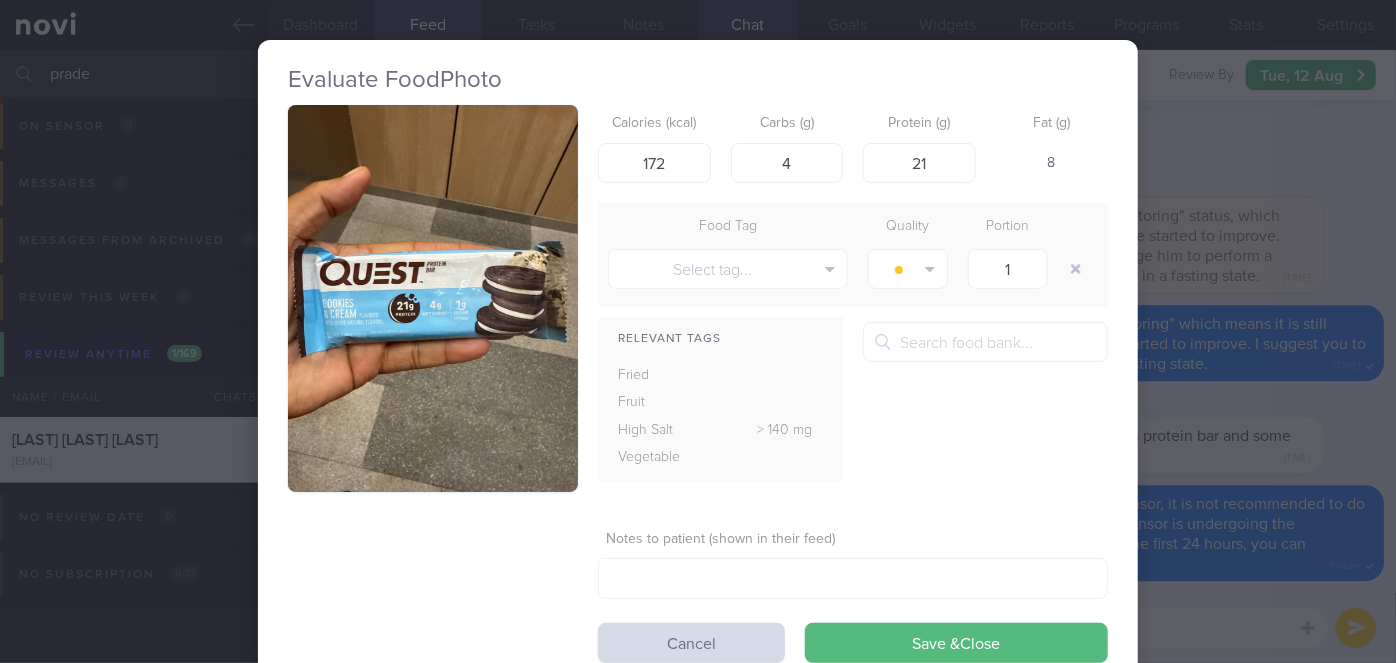 click at bounding box center [433, 298] 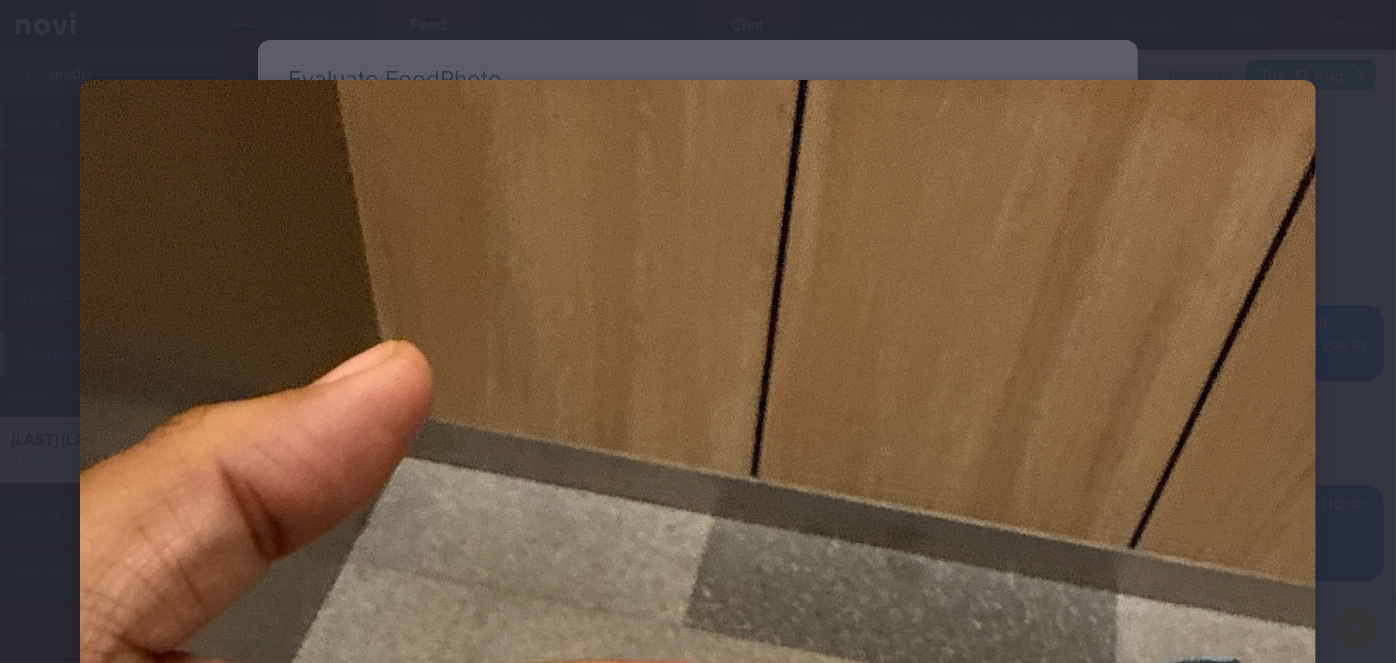 scroll, scrollTop: 545, scrollLeft: 0, axis: vertical 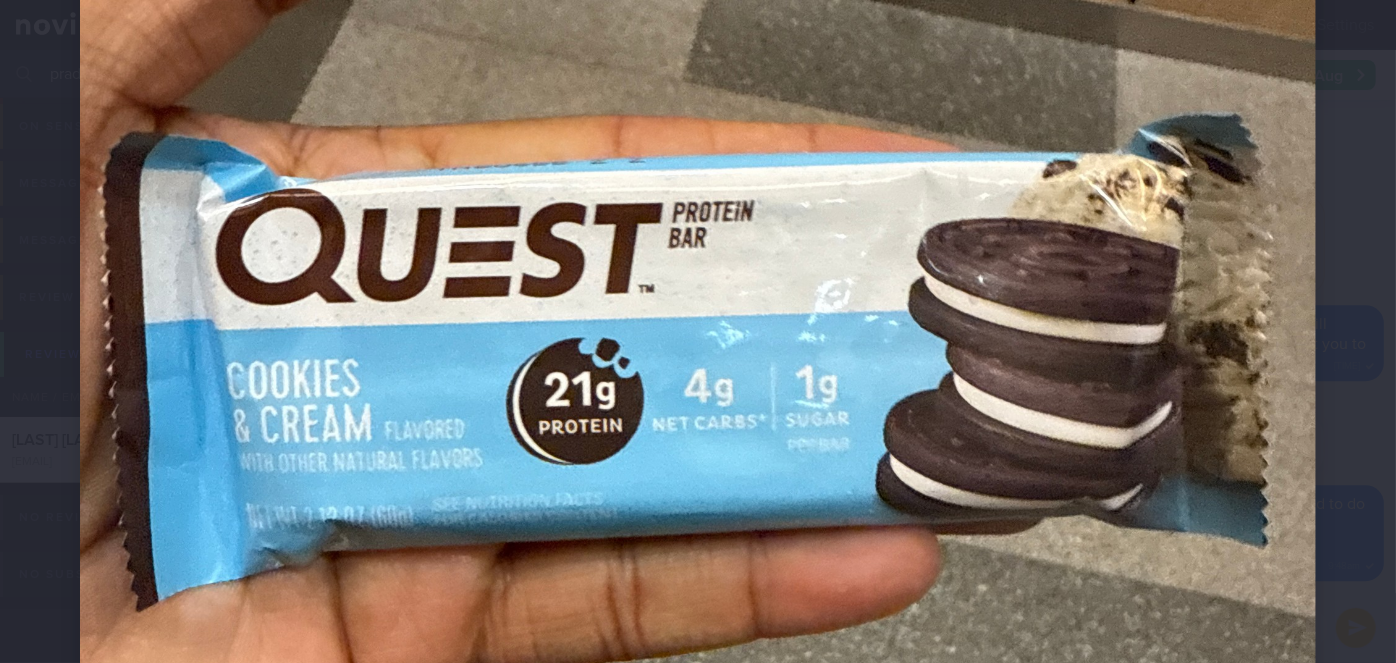 click at bounding box center (698, 359) 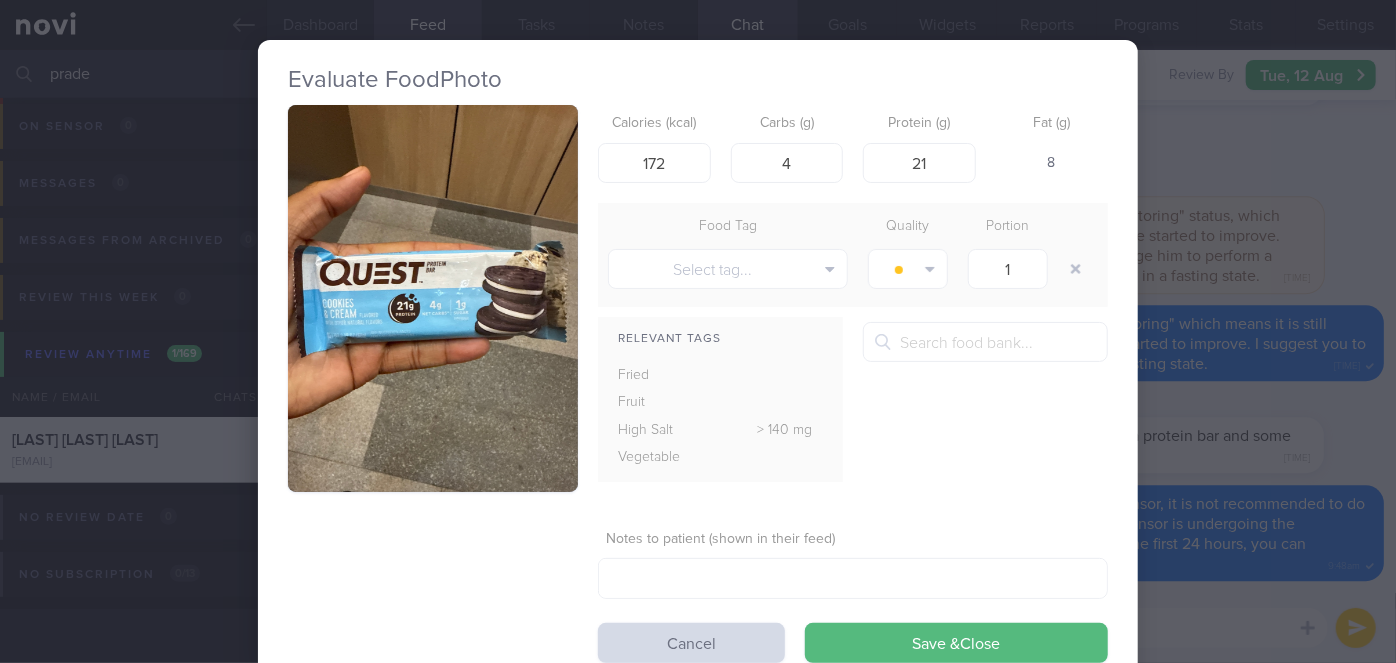 click on "Evaluate Food  Photo
Calories (kcal)
172
Carbs (g)
4
Protein (g)
21
Fat (g)
8
Food Tag
Quality
Portion
Select tag...
Alcohol
Fried
Fruit
Healthy Fats
High Calcium
High Cholesterol
High Fat" at bounding box center (698, 331) 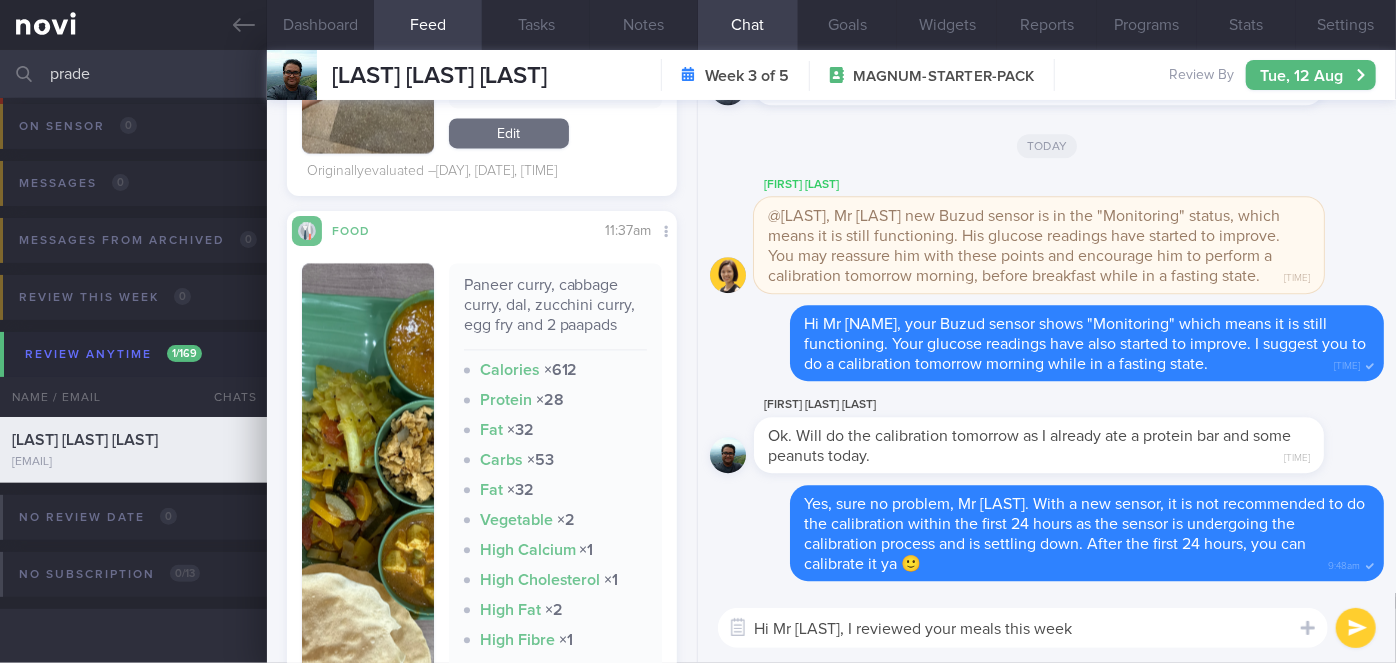 scroll, scrollTop: 2090, scrollLeft: 0, axis: vertical 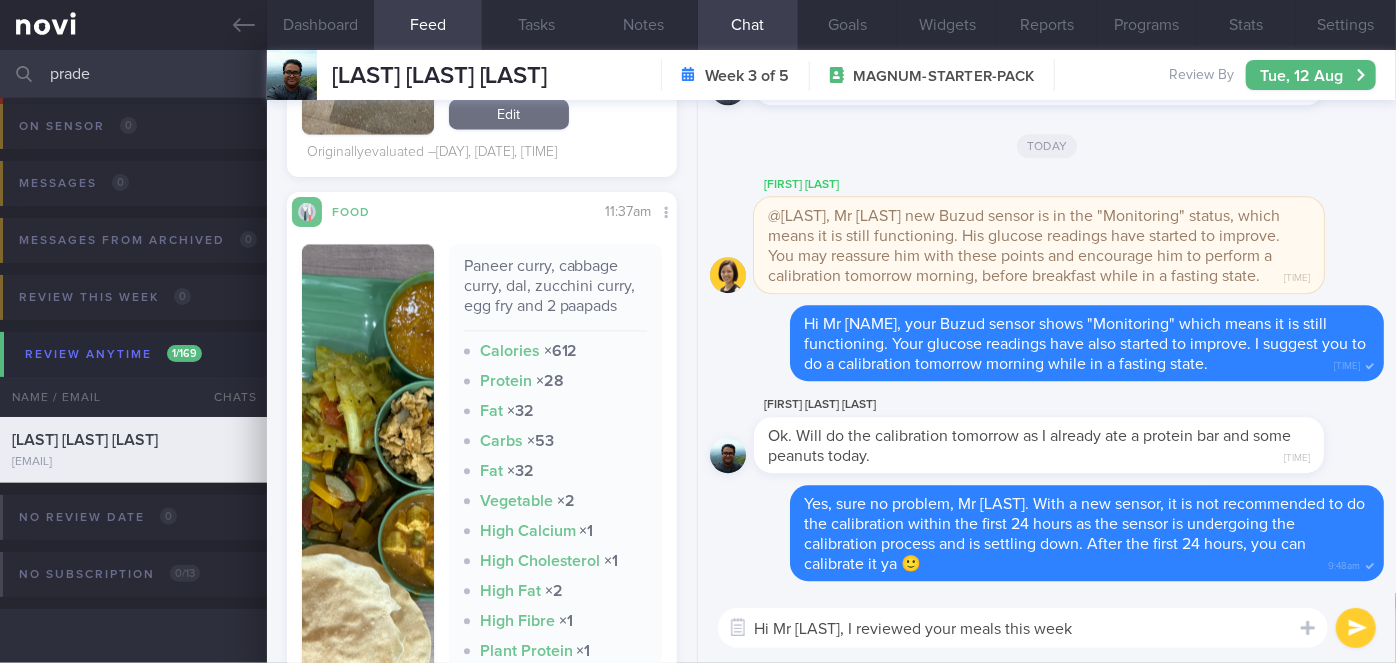 click at bounding box center (368, 496) 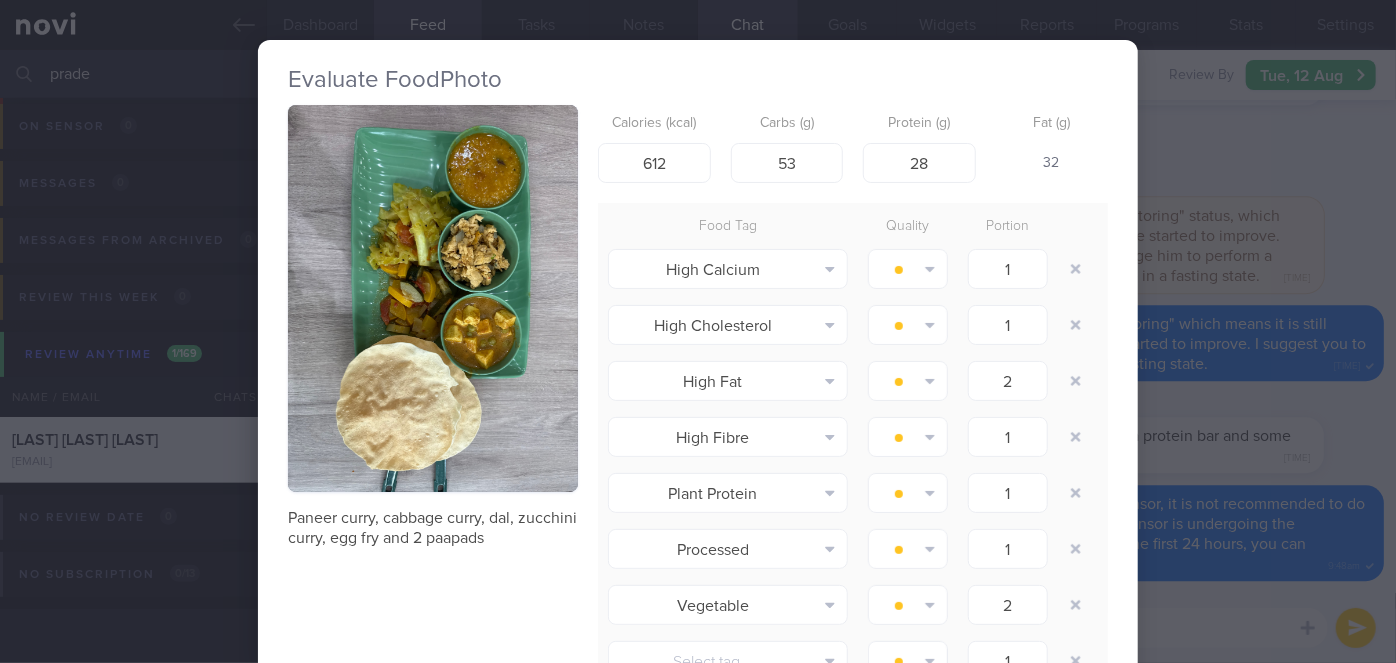 click on "Evaluate Food  Photo
Paneer curry, cabbage curry, dal, zucchini curry, egg fry and 2 paapads
Calories (kcal)
612
Carbs (g)
53
Protein (g)
28
Fat (g)
32
Food Tag
Quality
Portion
High Calcium
Alcohol
Fried
Fruit
Healthy Fats
High Calcium
High Cholesterol" at bounding box center [698, 331] 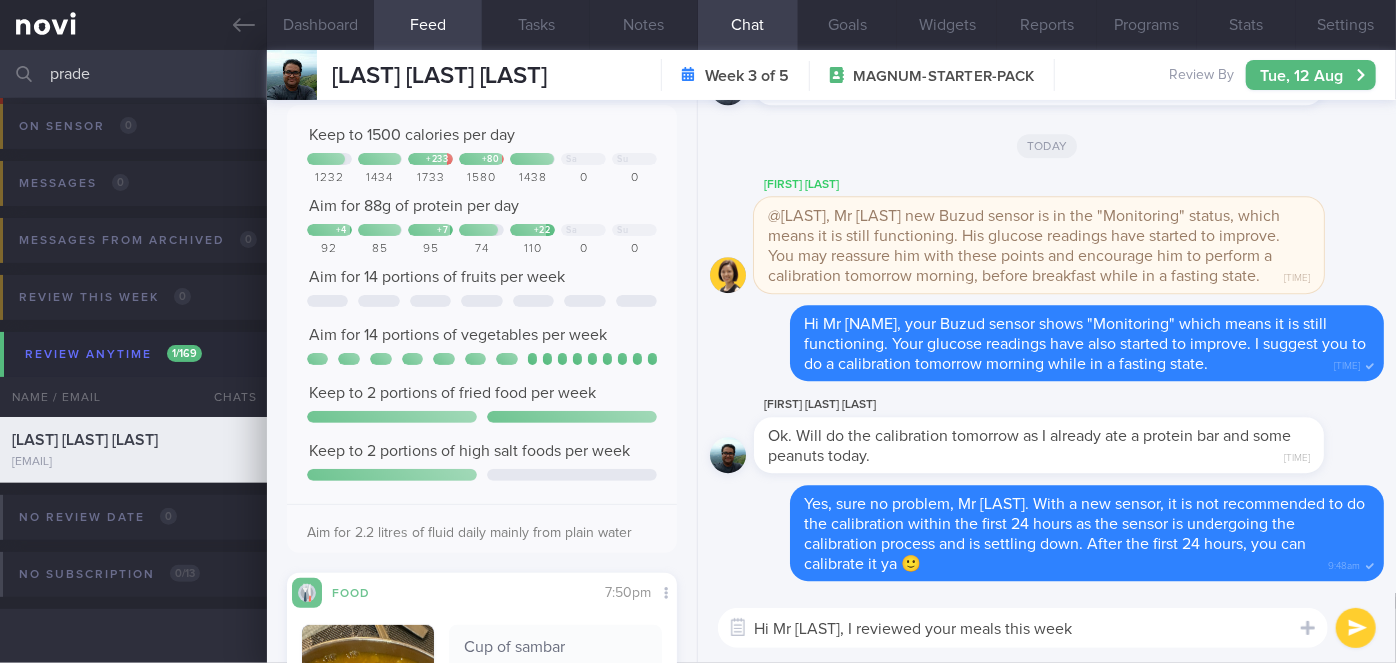 scroll, scrollTop: 0, scrollLeft: 0, axis: both 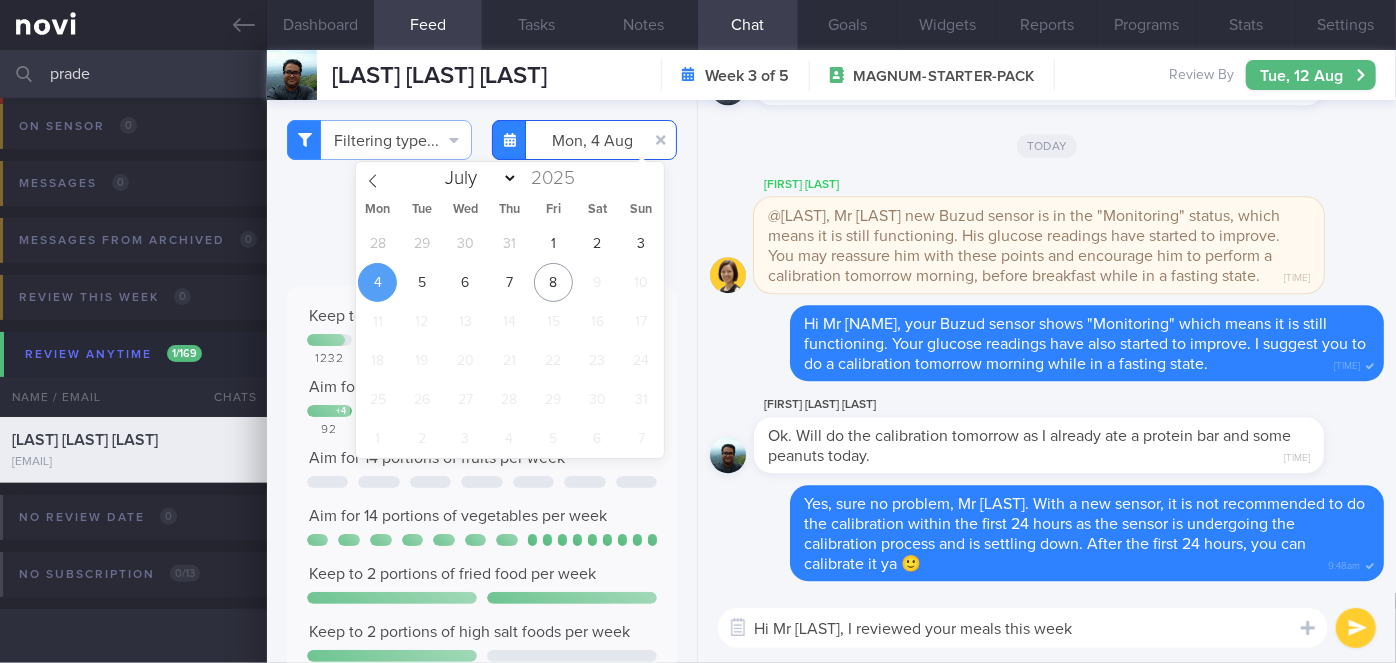 click on "2025-08-04" at bounding box center (584, 140) 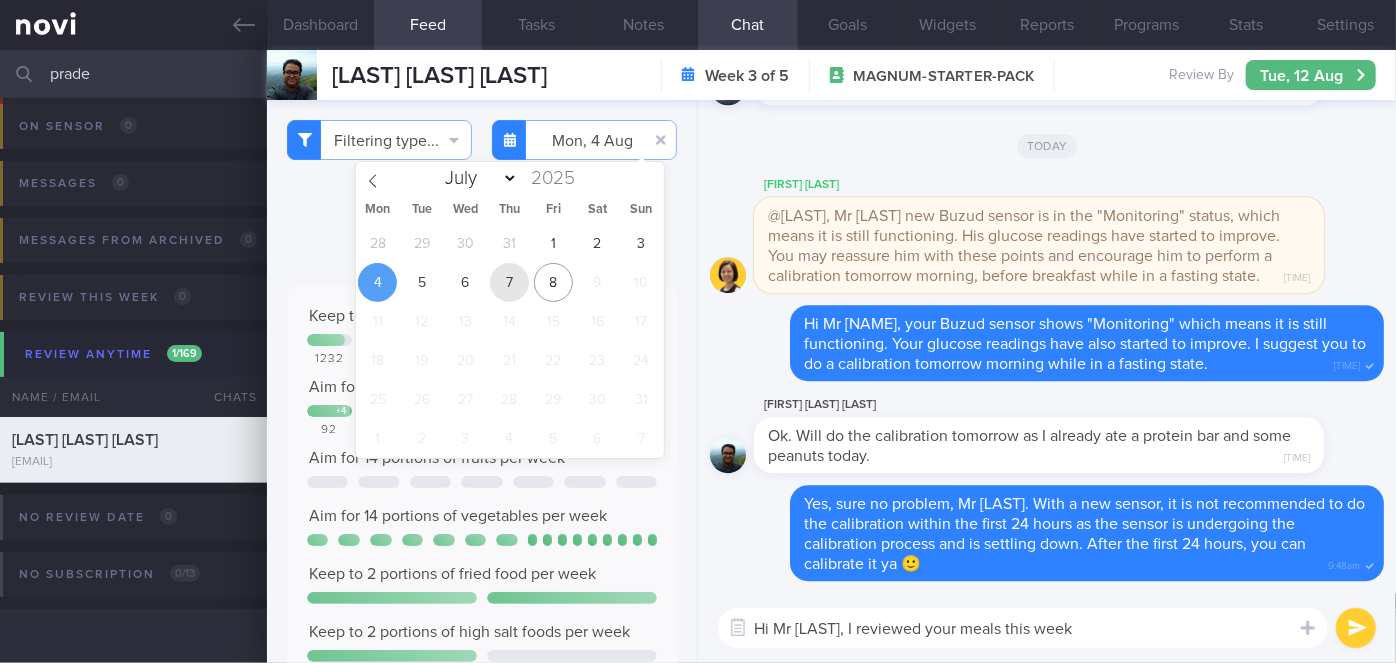 click on "7" at bounding box center (509, 282) 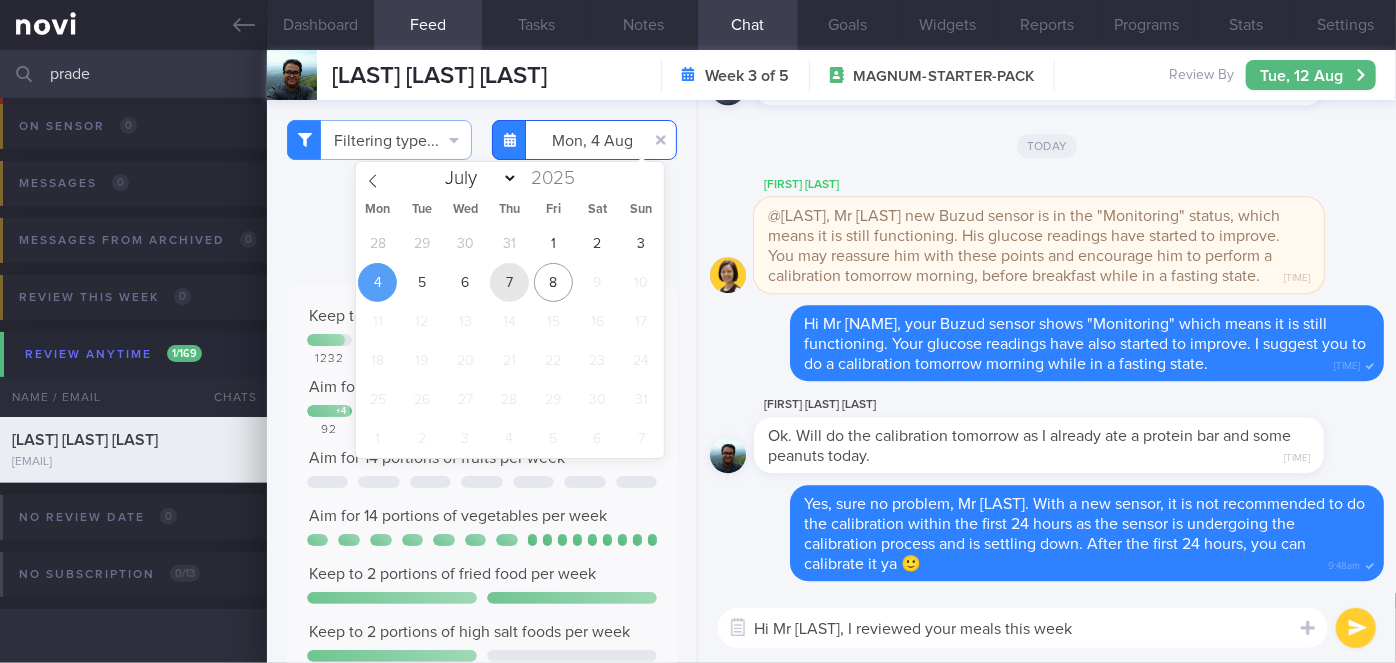 type on "[YEAR]-[MONTH]-[DAY]" 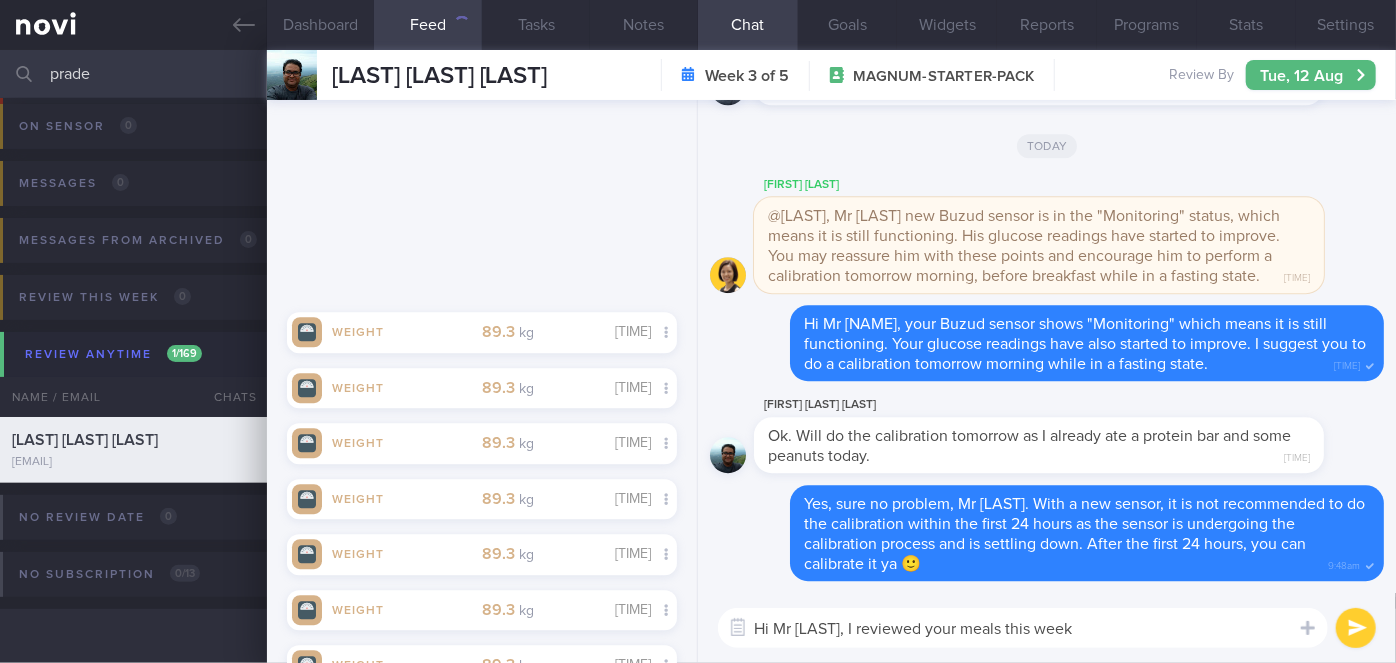scroll, scrollTop: 3272, scrollLeft: 0, axis: vertical 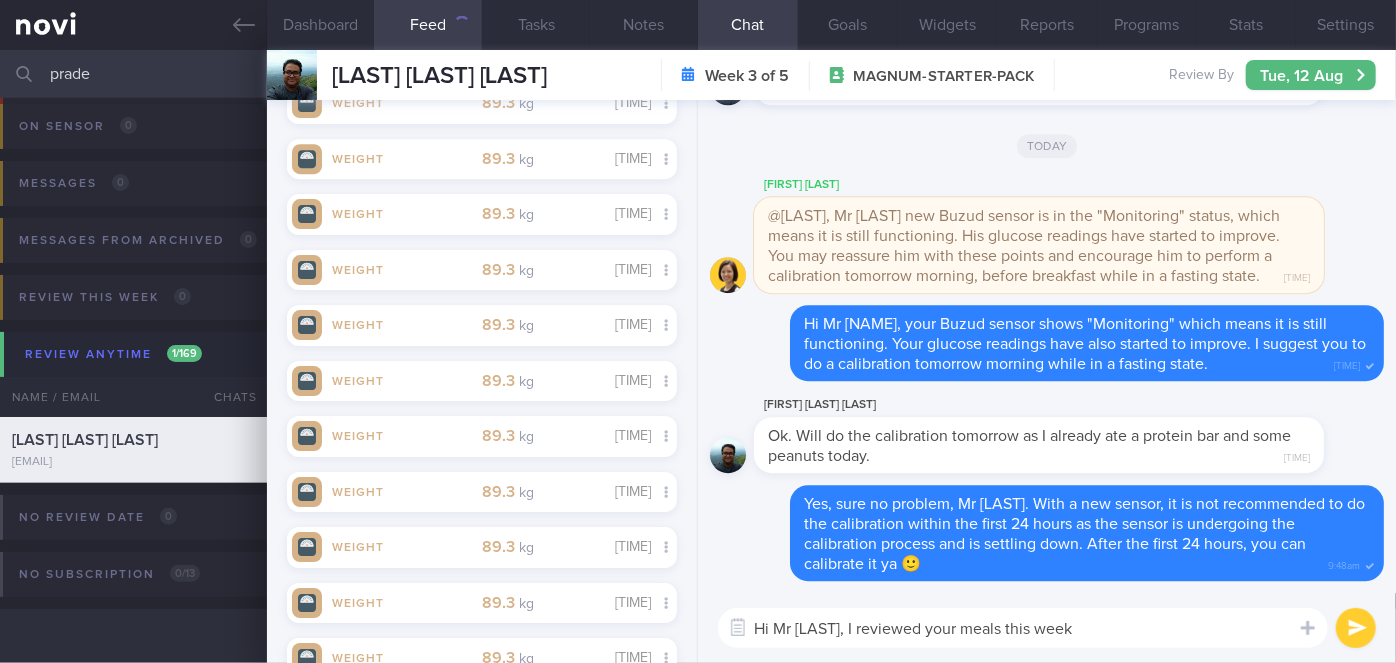 click on "Hi Mr [LAST], I reviewed your meals this week" at bounding box center (1023, 628) 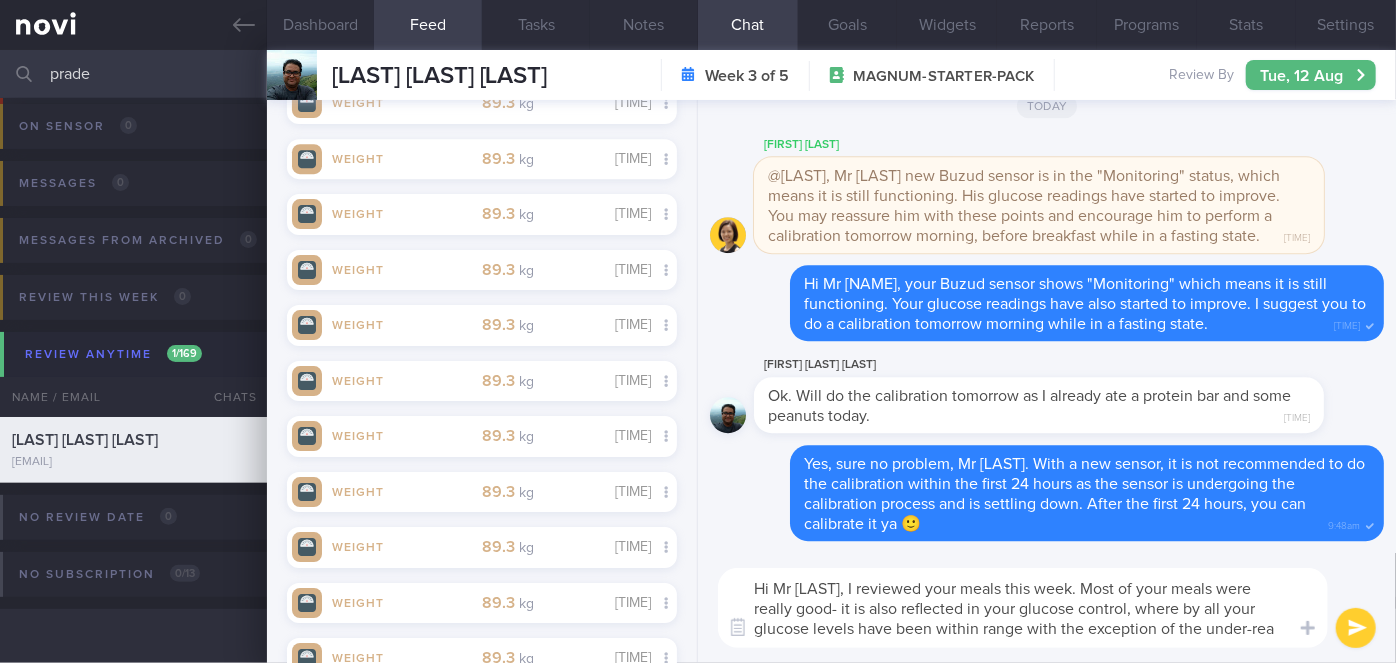 scroll, scrollTop: 0, scrollLeft: 0, axis: both 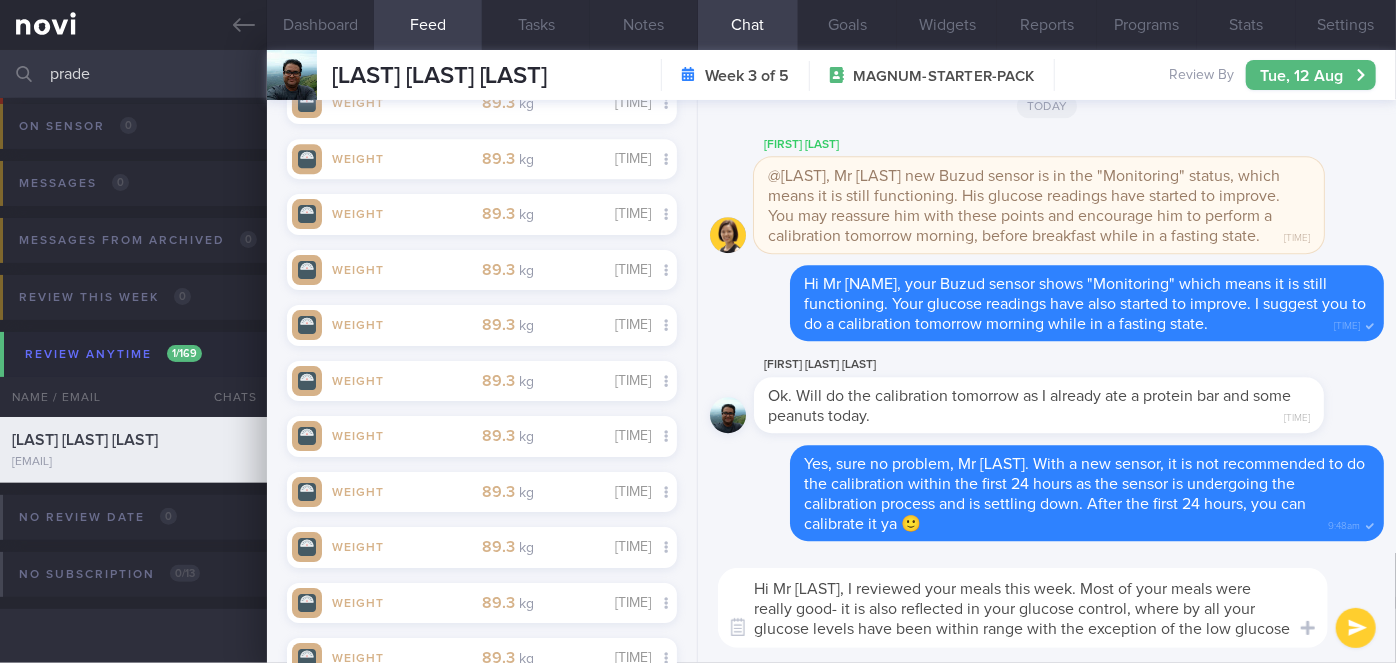 click on "Hi Mr [LAST], I reviewed your meals this week. Most of your meals were really good- it is also reflected in your glucose control, where by all your glucose levels have been within range with the exception of the low glucose" at bounding box center (1023, 608) 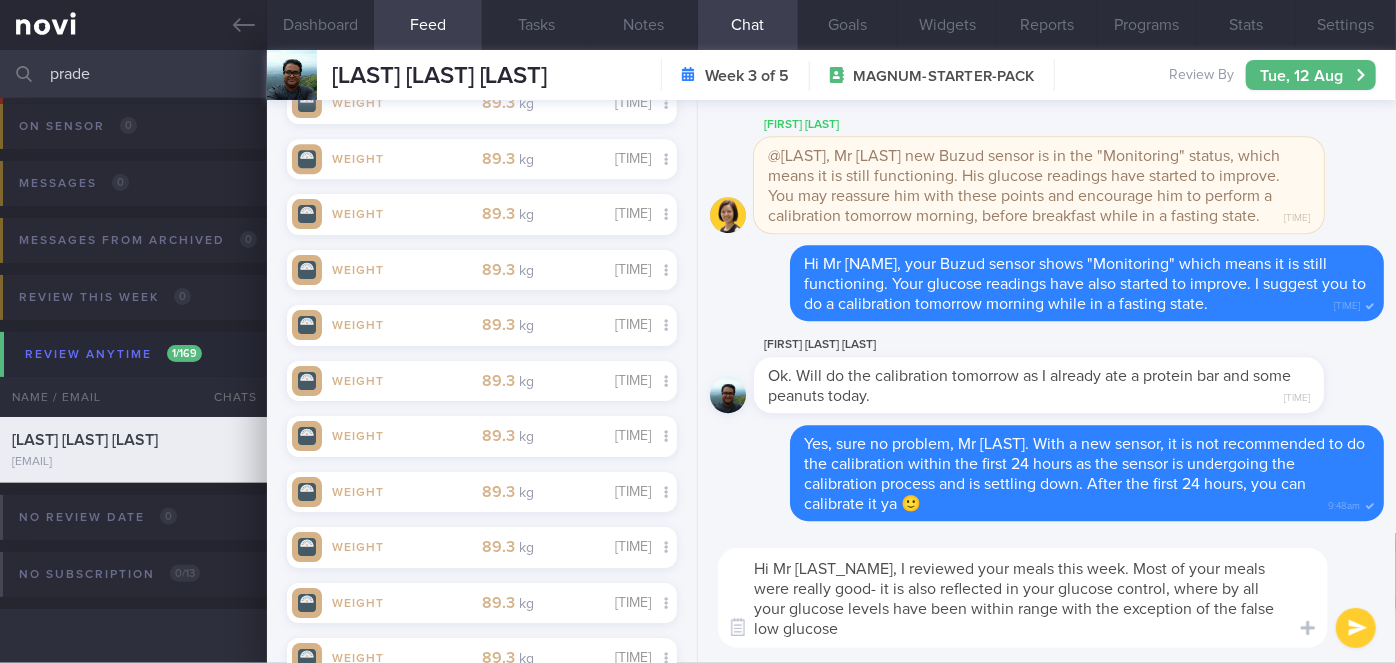 click on "Hi Mr [LAST_NAME], I reviewed your meals this week. Most of your meals were really good- it is also reflected in your glucose control, where by all your glucose levels have been within range with the exception of the false low glucose" at bounding box center (1023, 598) 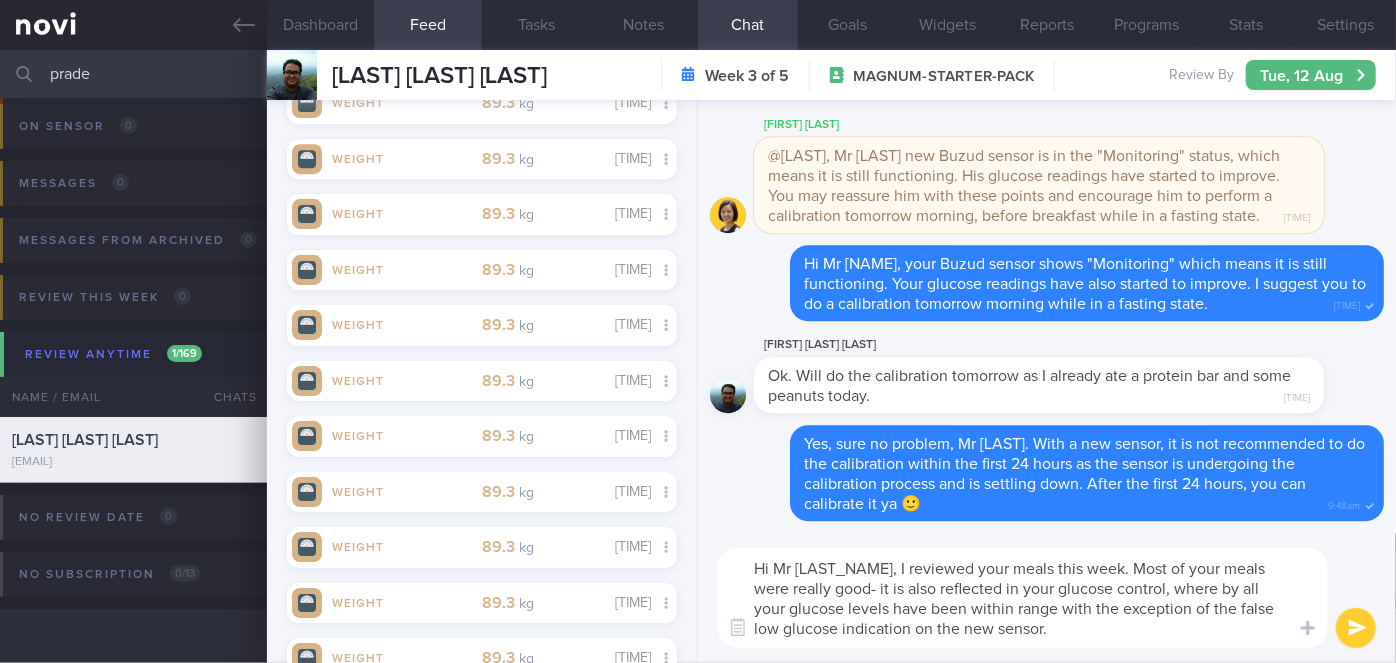 click on "Hi Mr [LAST_NAME], I reviewed your meals this week. Most of your meals were really good- it is also reflected in your glucose control, where by all your glucose levels have been within range with the exception of the false low glucose indication on the new sensor." at bounding box center [1023, 598] 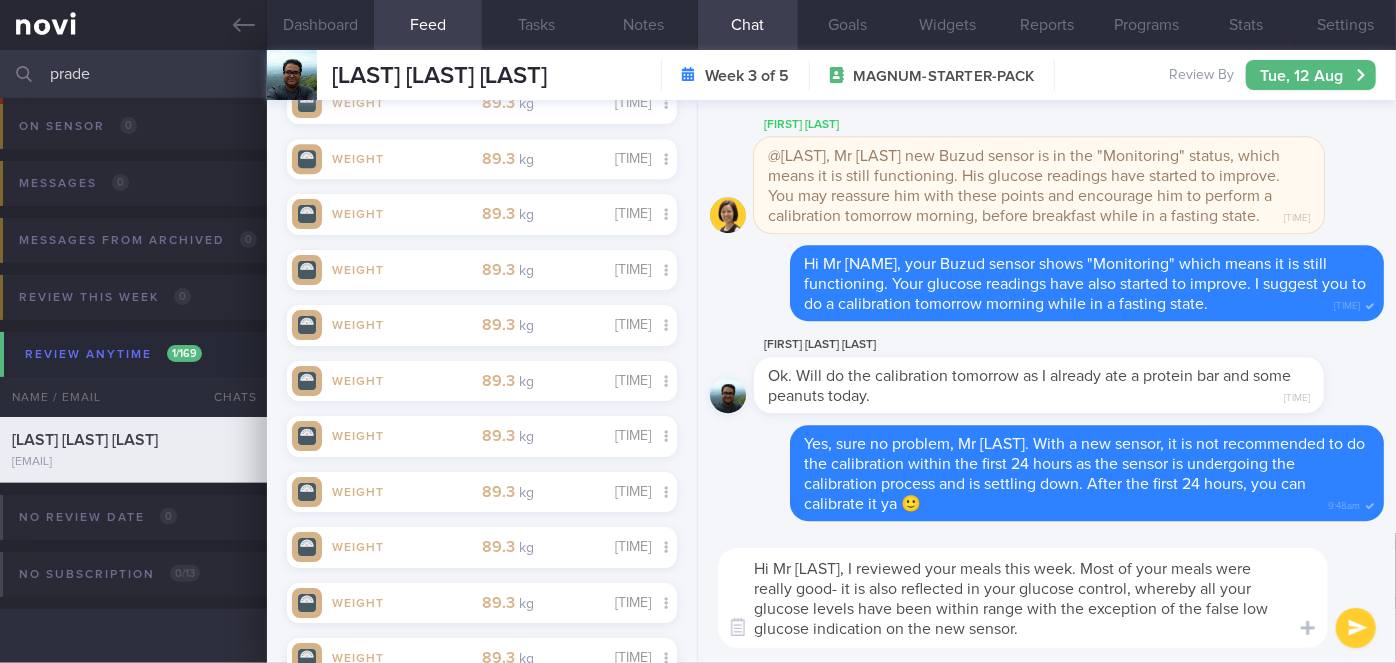 click on "Hi Mr [LAST], I reviewed your meals this week. Most of your meals were really good- it is also reflected in your glucose control, whereby all your glucose levels have been within range with the exception of the false low glucose indication on the new sensor." at bounding box center [1023, 598] 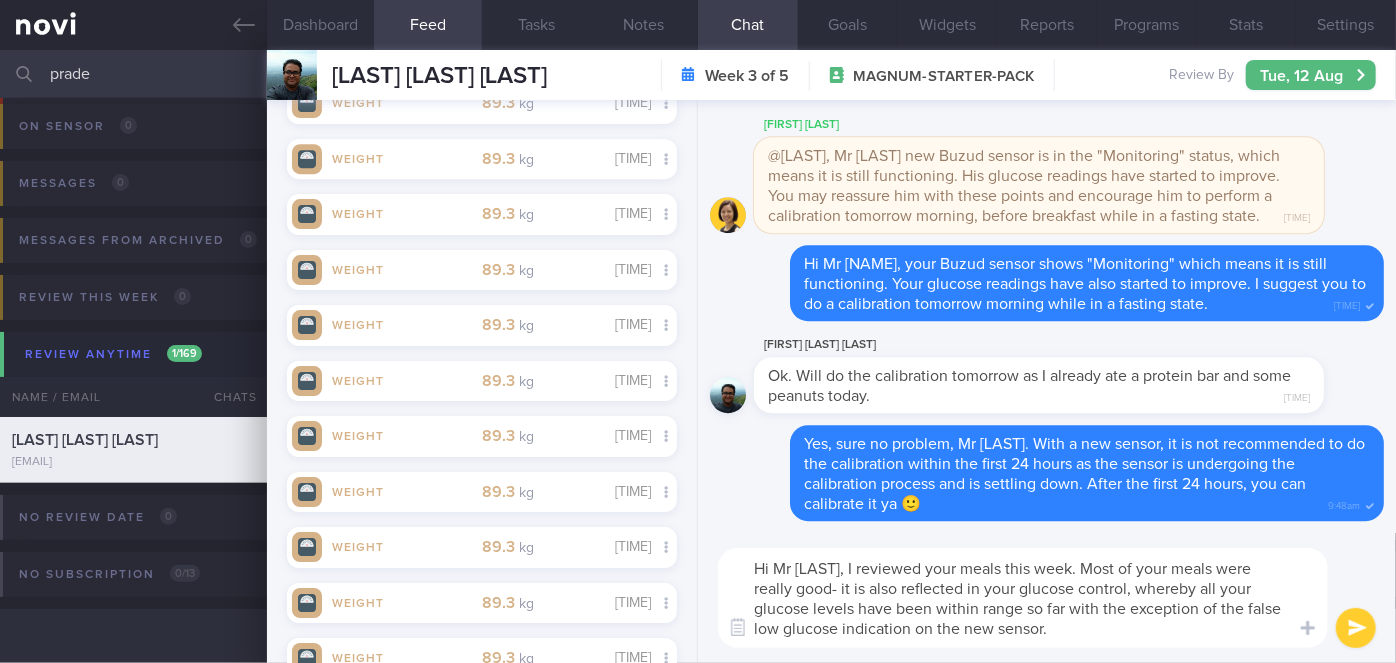 type on "Hi Mr [LAST], I reviewed your meals this week. Most of your meals were really good- it is also reflected in your glucose control, whereby all your glucose levels have been within range so far with the exception of the false low glucose indication on the new sensor." 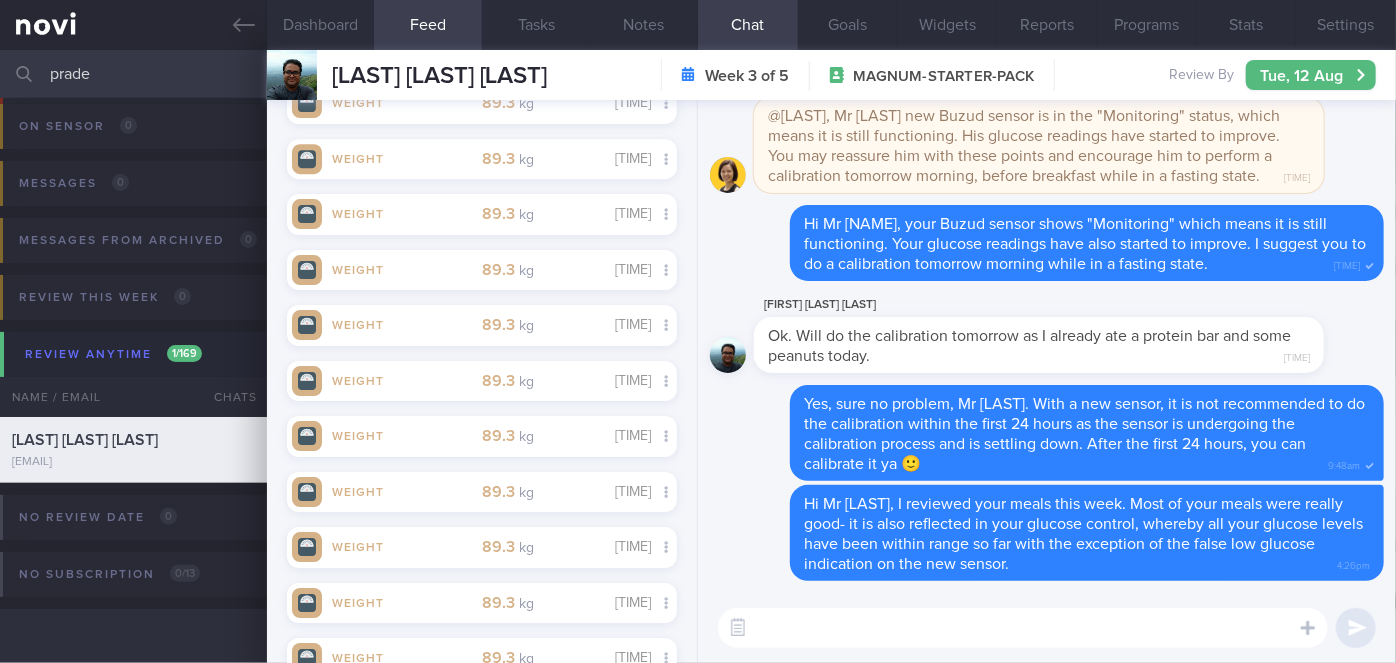 click at bounding box center [1023, 628] 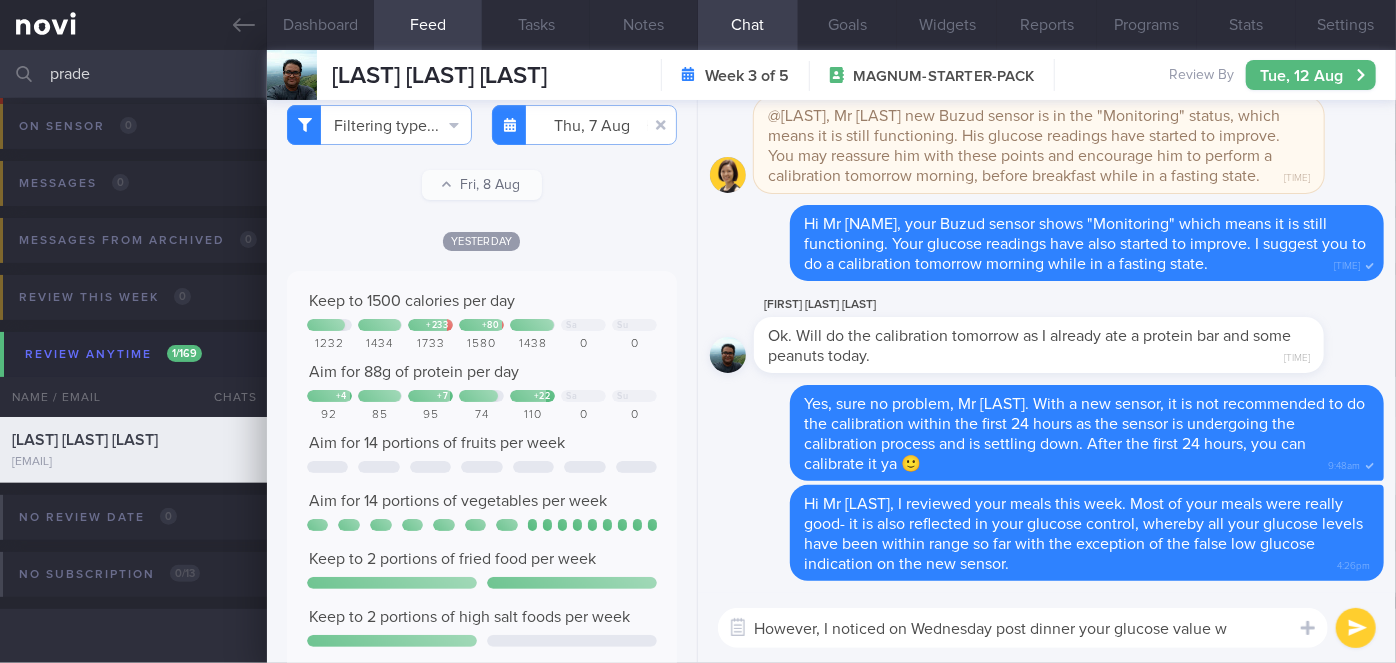 scroll, scrollTop: 0, scrollLeft: 0, axis: both 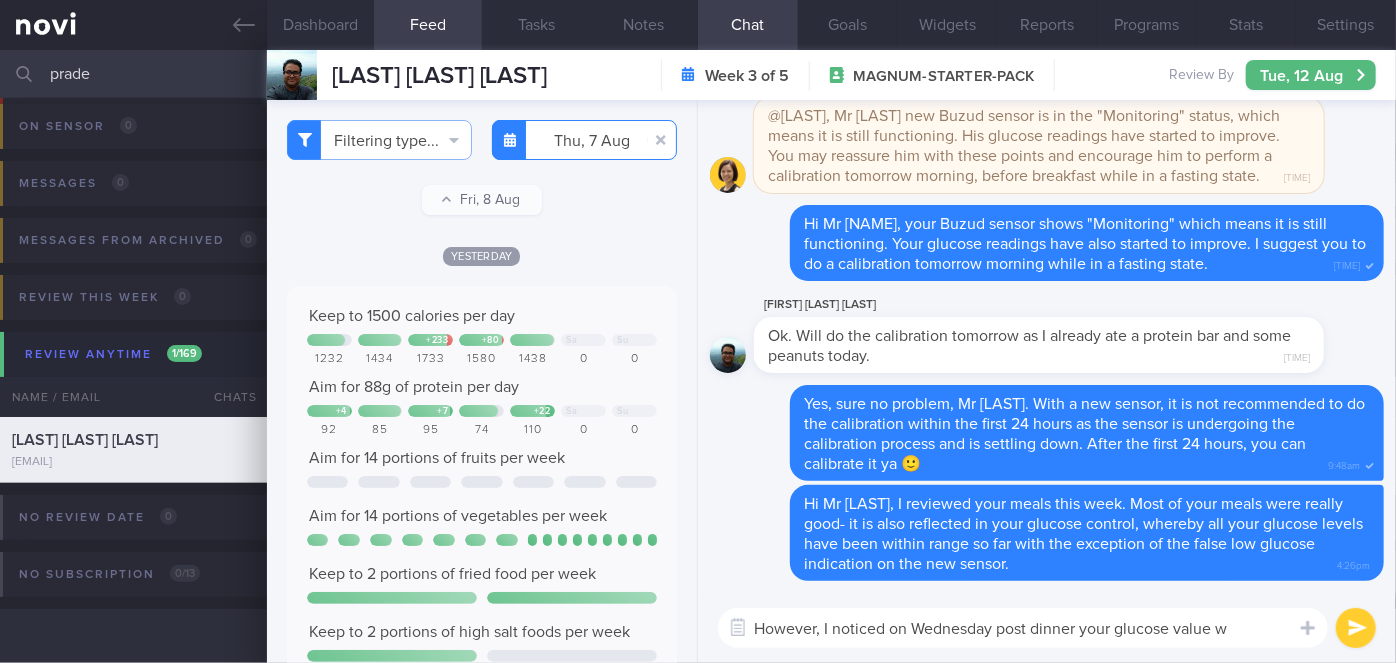 type on "However, I noticed on Wednesday post dinner your glucose value w" 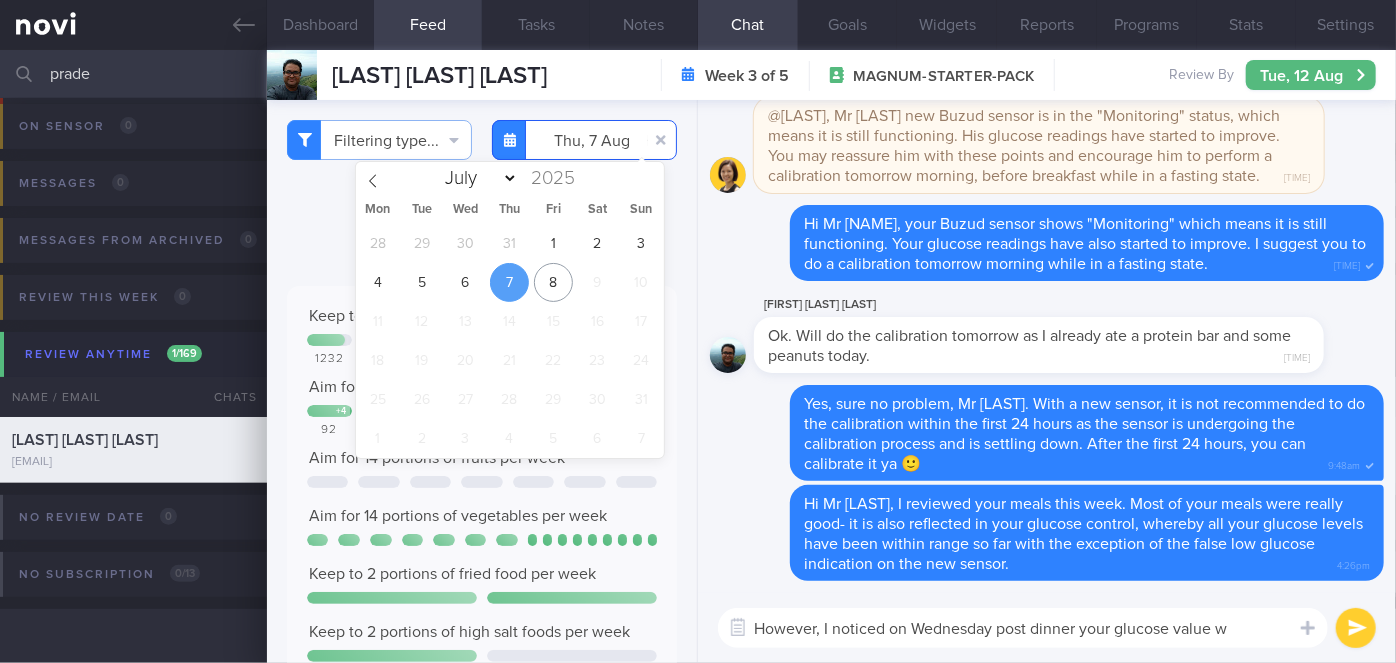 click on "[YEAR]-[MONTH]-[DAY]" at bounding box center [584, 140] 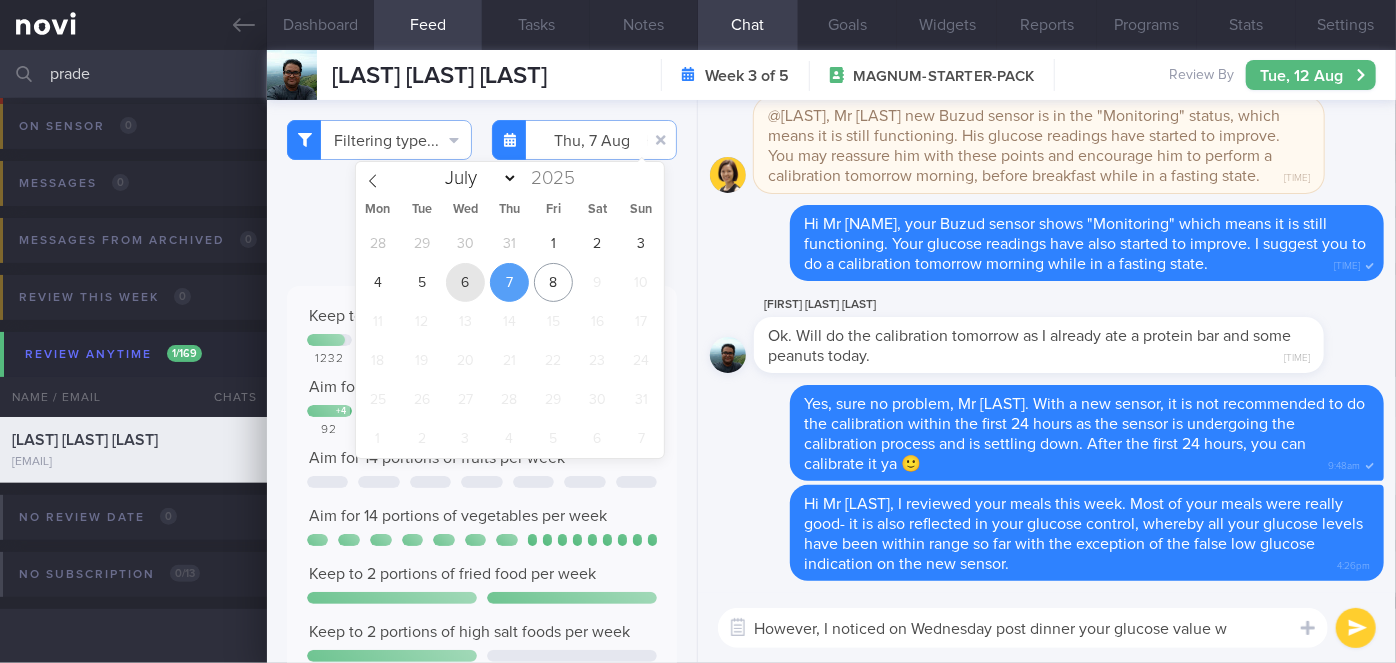 drag, startPoint x: 472, startPoint y: 269, endPoint x: 730, endPoint y: 2, distance: 371.2856 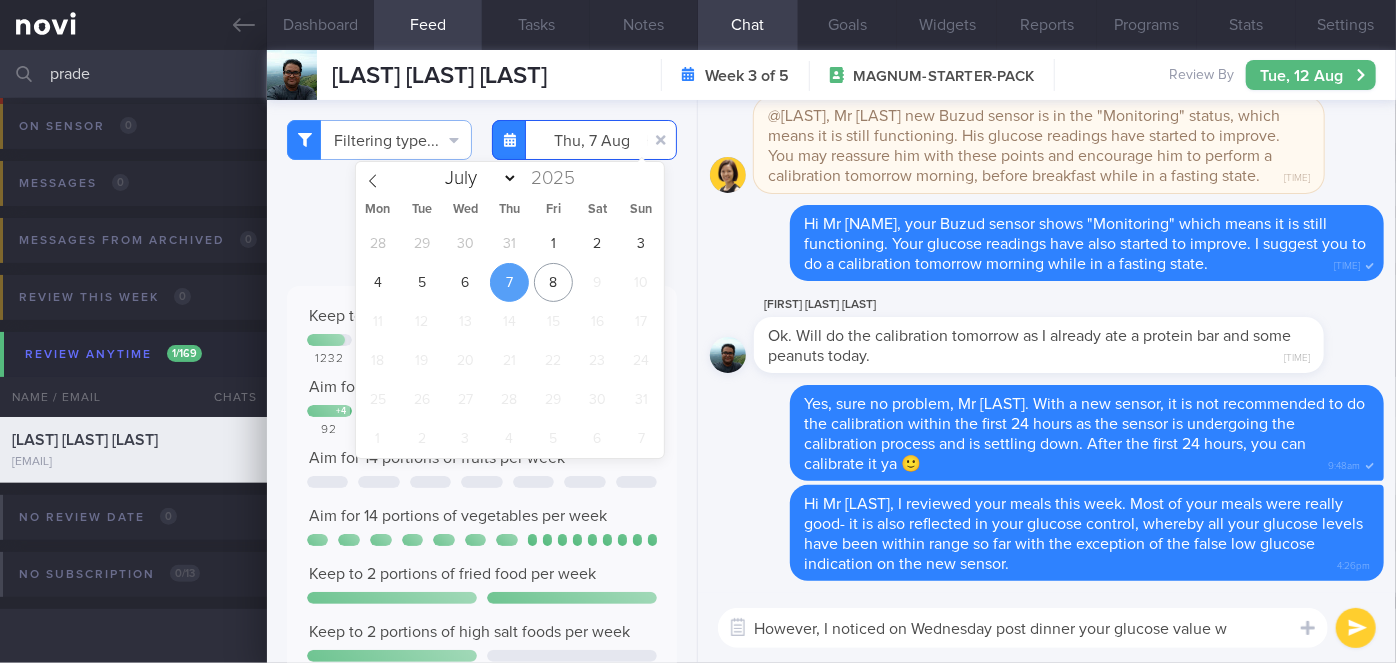 type on "2025-08-06" 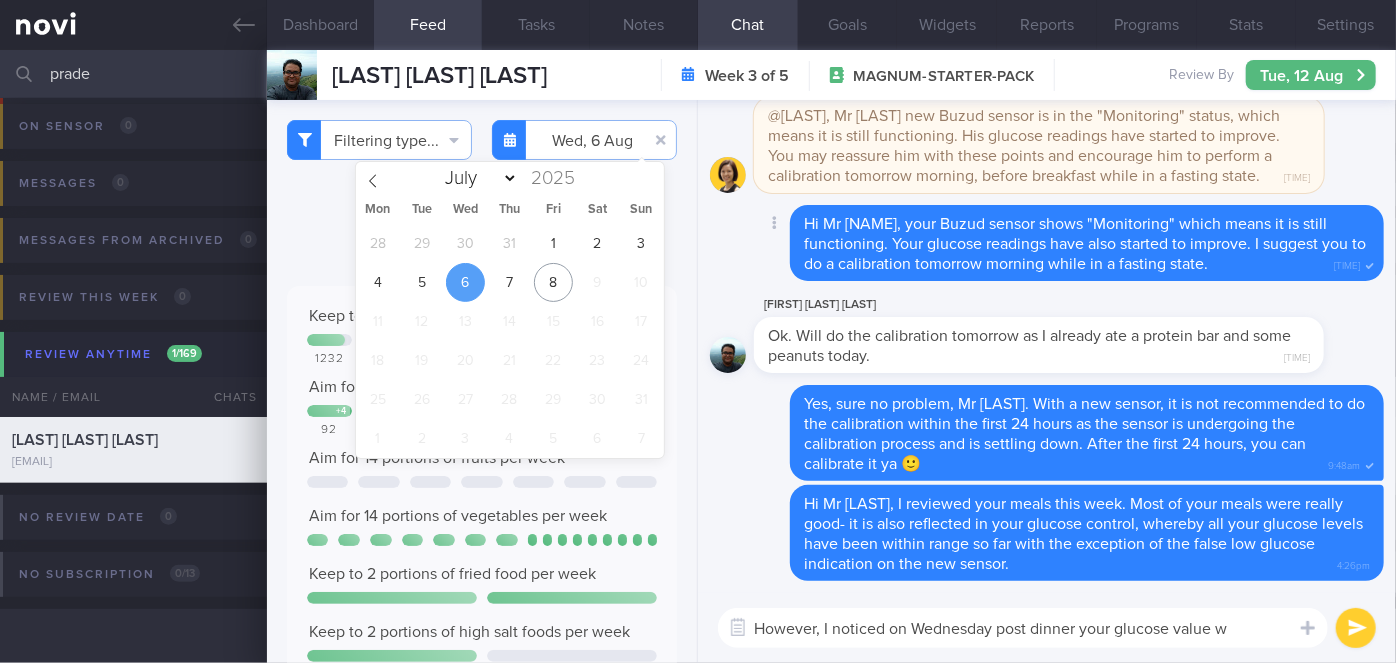 click 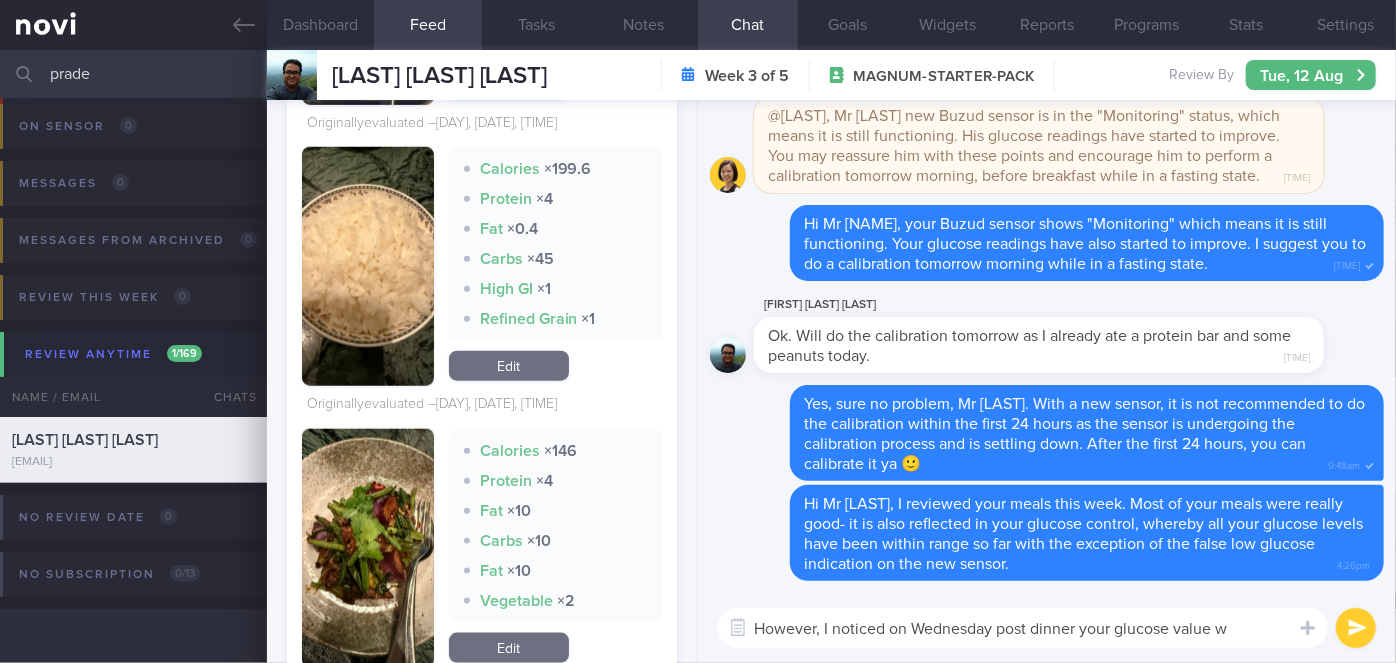 scroll, scrollTop: 1545, scrollLeft: 0, axis: vertical 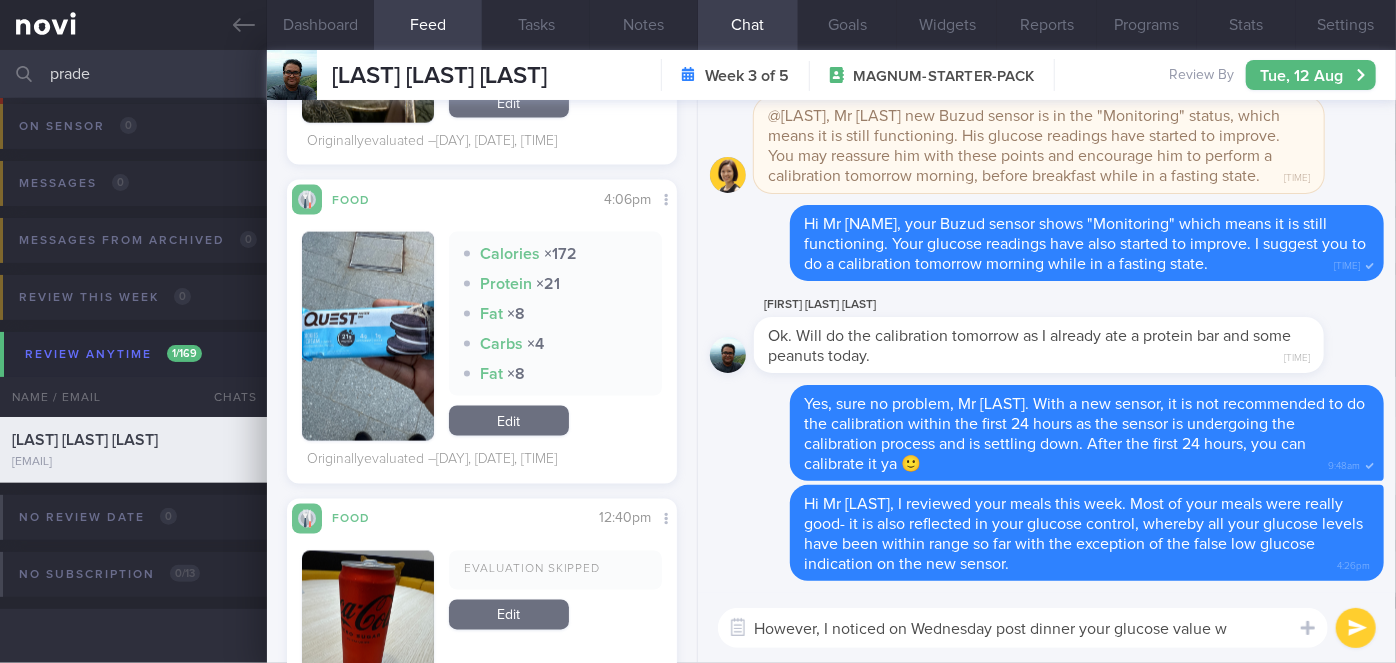 click on "However, I noticed on Wednesday post dinner your glucose value w" at bounding box center (1023, 628) 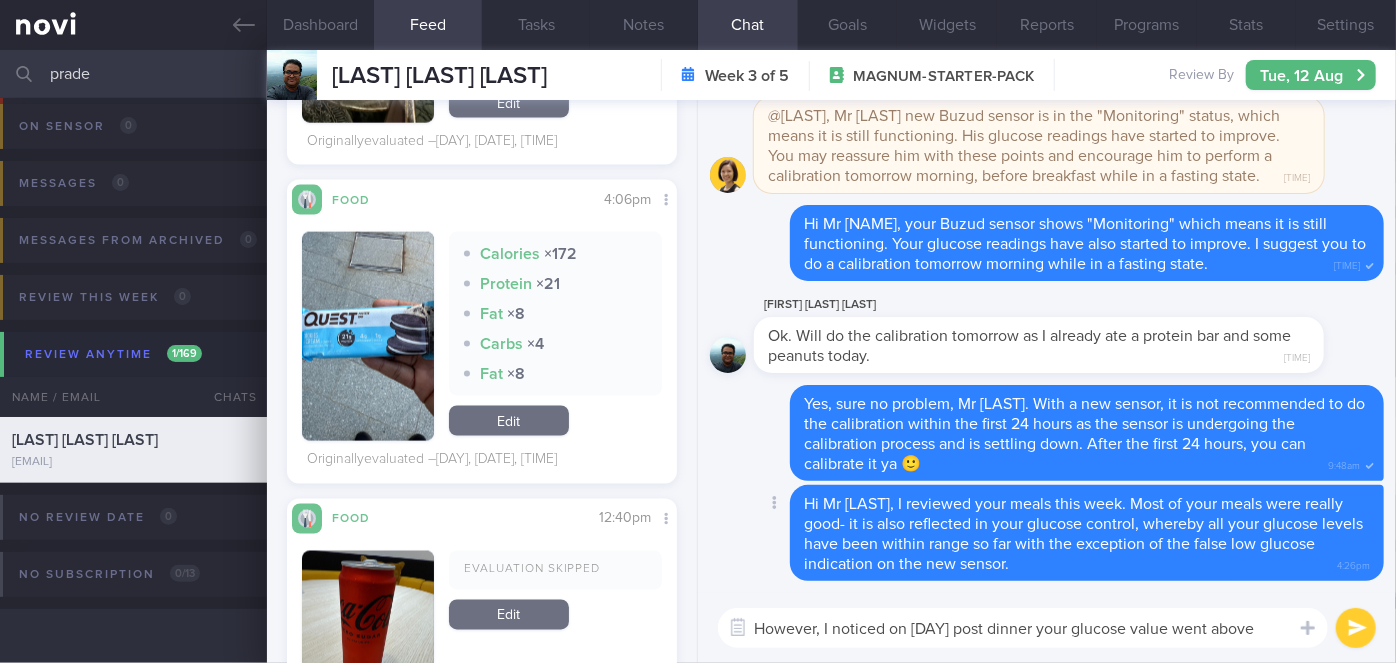 scroll, scrollTop: 0, scrollLeft: 0, axis: both 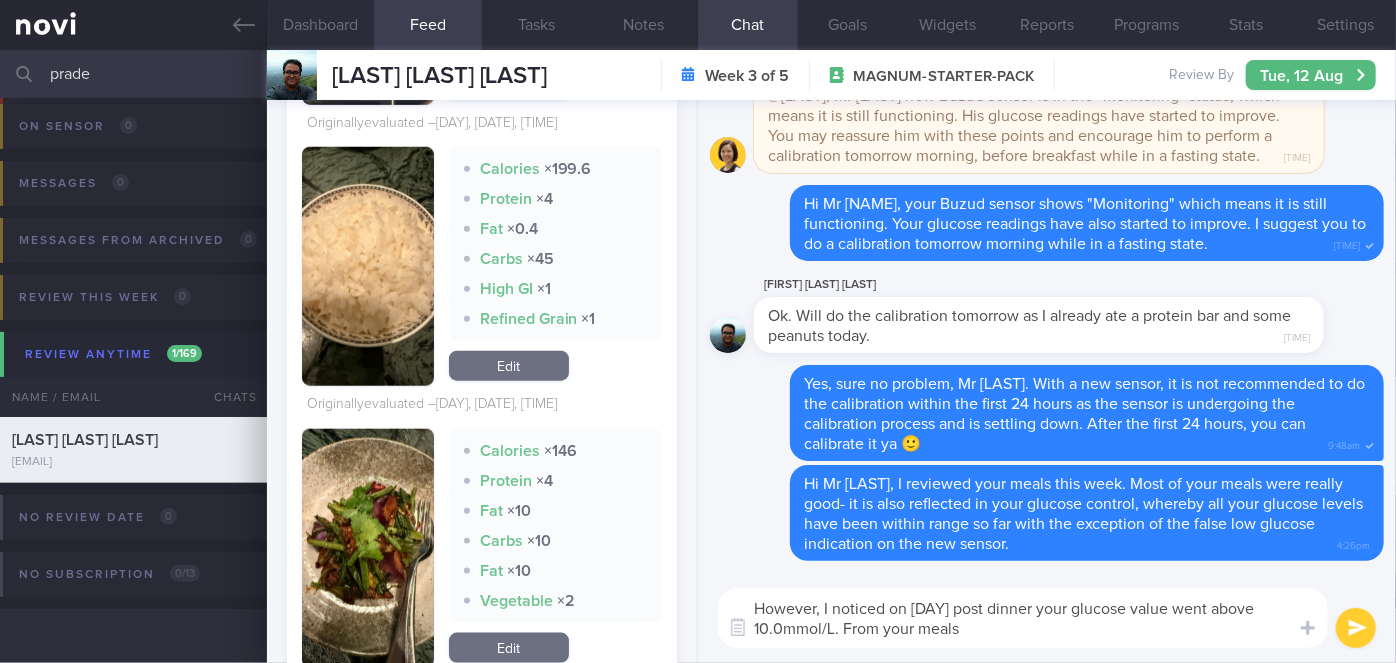 click at bounding box center (368, 266) 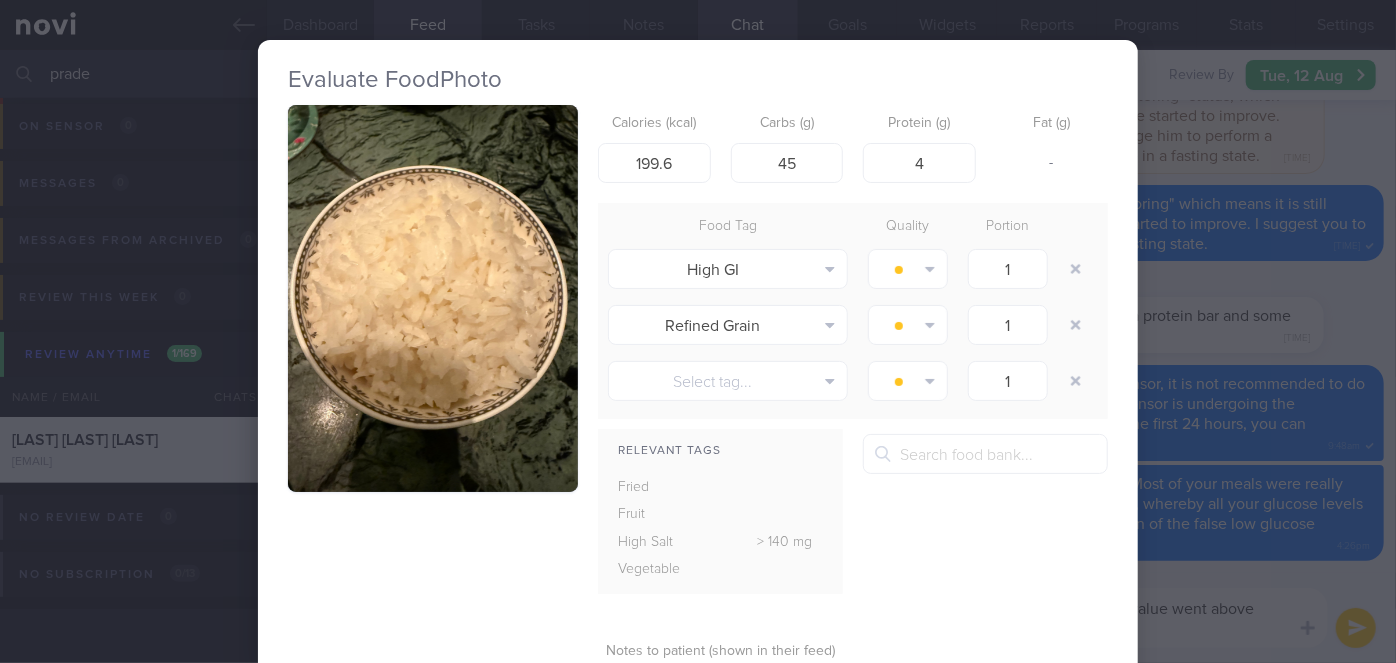 click on "Evaluate Food  Photo
Calories (kcal)
199.6
Carbs (g)
45
Protein (g)
4
Fat (g)
-
Food Tag
Quality
Portion
High GI
Alcohol
Fried
Fruit
Healthy Fats
High Calcium
High Cholesterol
High Fat" at bounding box center (698, 331) 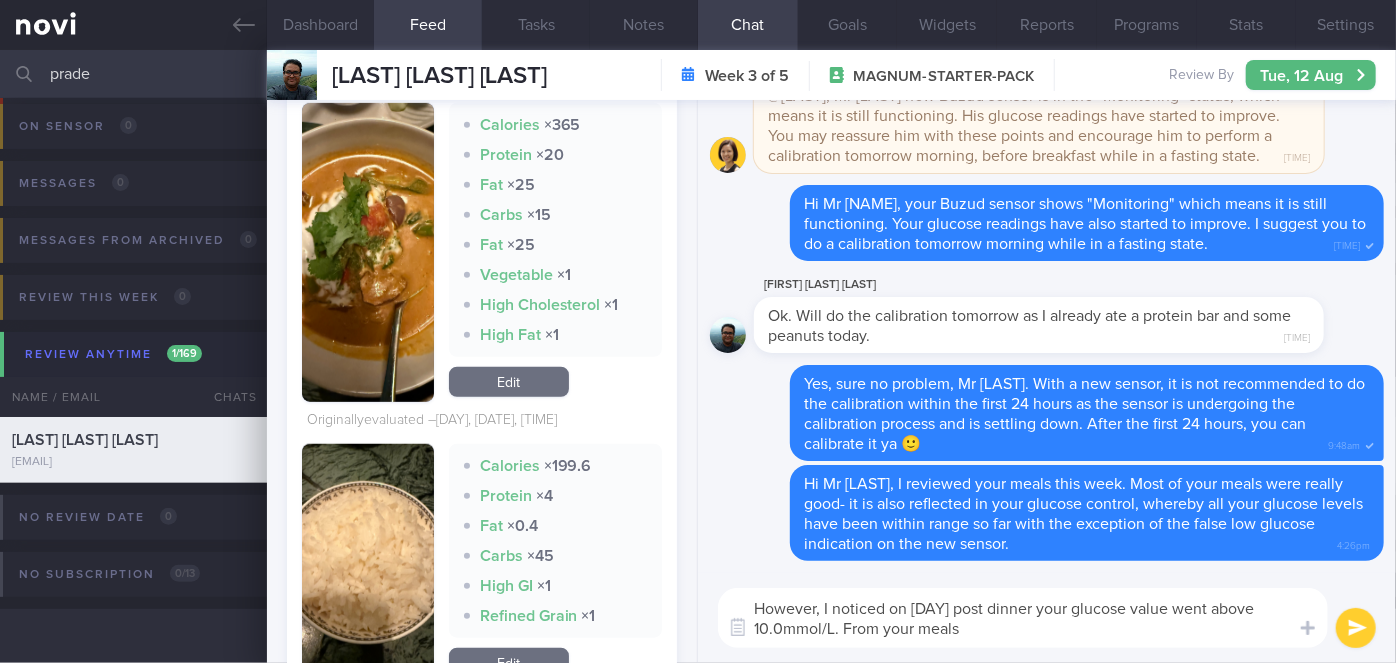 scroll, scrollTop: 636, scrollLeft: 0, axis: vertical 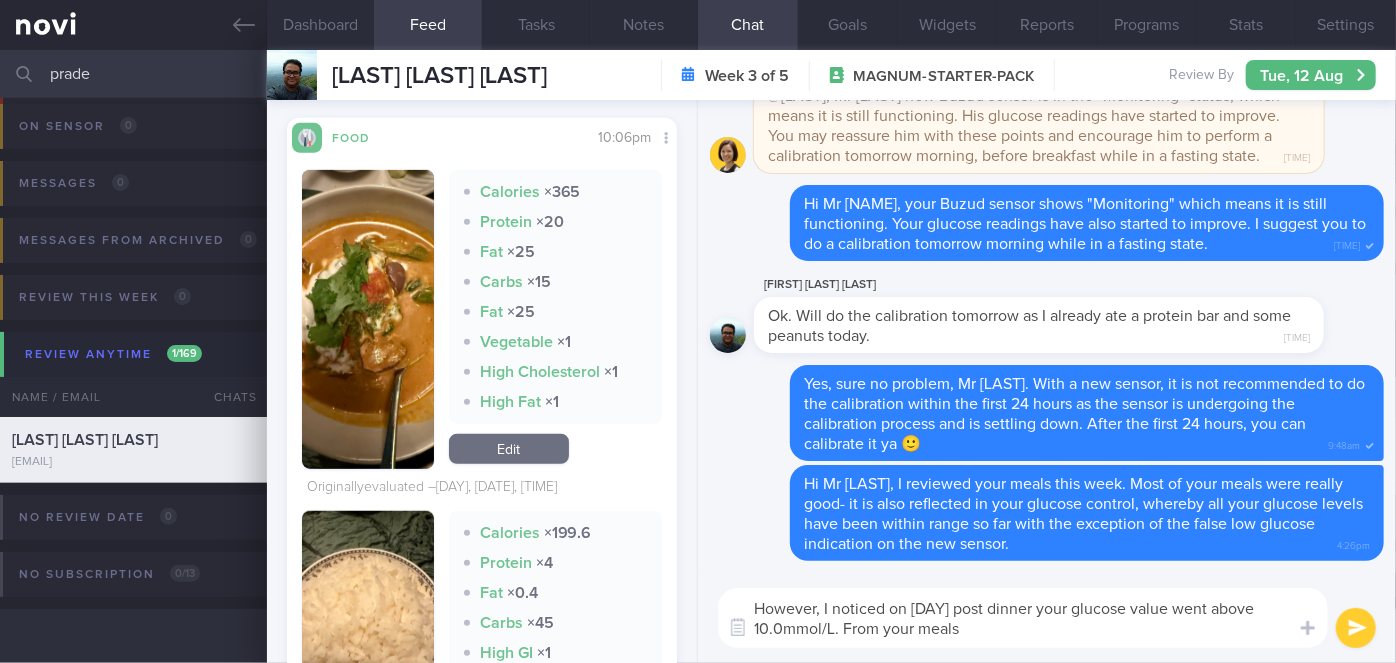 click at bounding box center [368, 319] 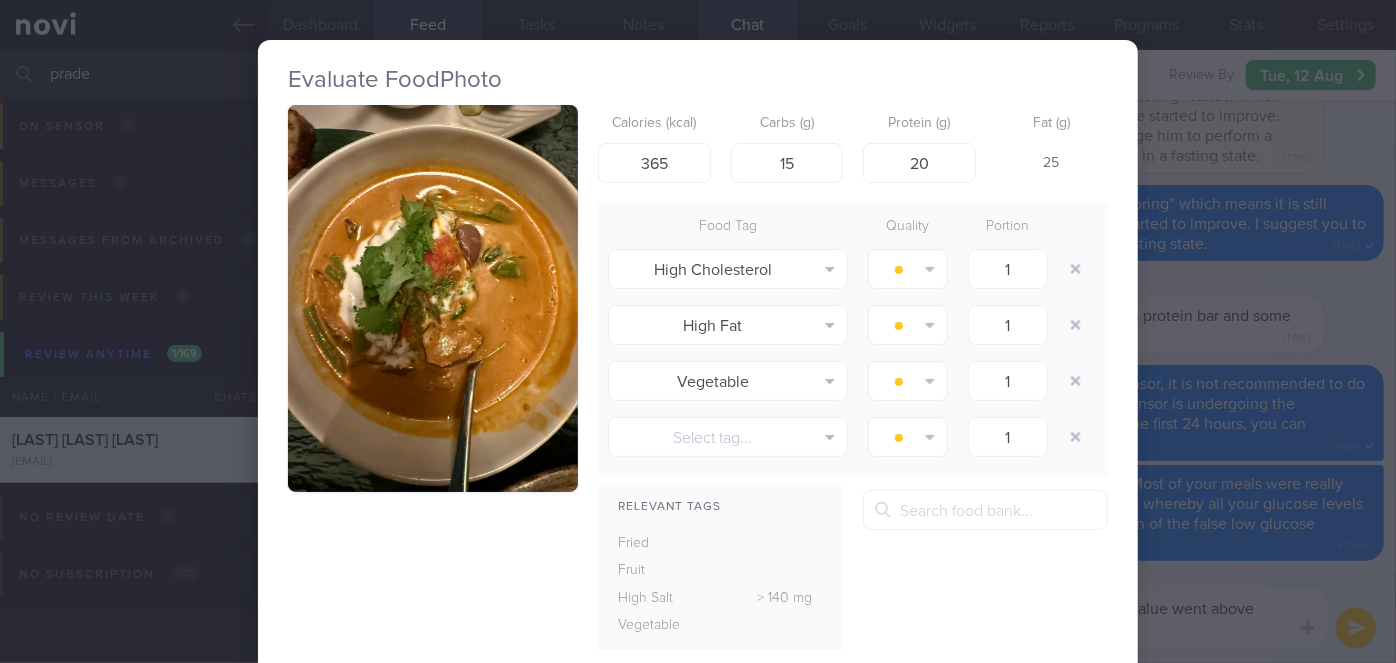 click on "Evaluate Food  Photo
Calories (kcal)
365
Carbs (g)
15
Protein (g)
20
Fat (g)
25
Food Tag
Quality
Portion
High Cholesterol
Alcohol
Fried
Fruit
Healthy Fats
High Calcium
High Cholesterol
High Fat" at bounding box center (698, 331) 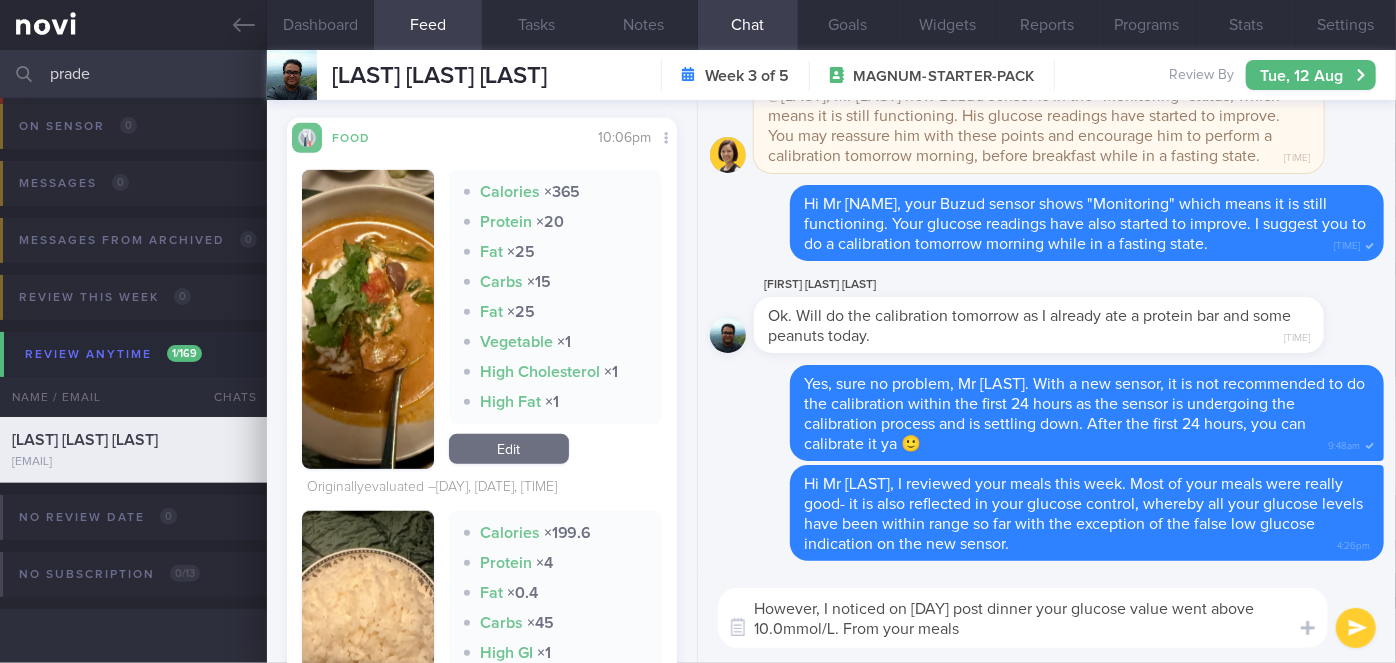 click on "However, I noticed on [DAY] post dinner your glucose value went above 10.0mmol/L. From your meals" at bounding box center (1023, 618) 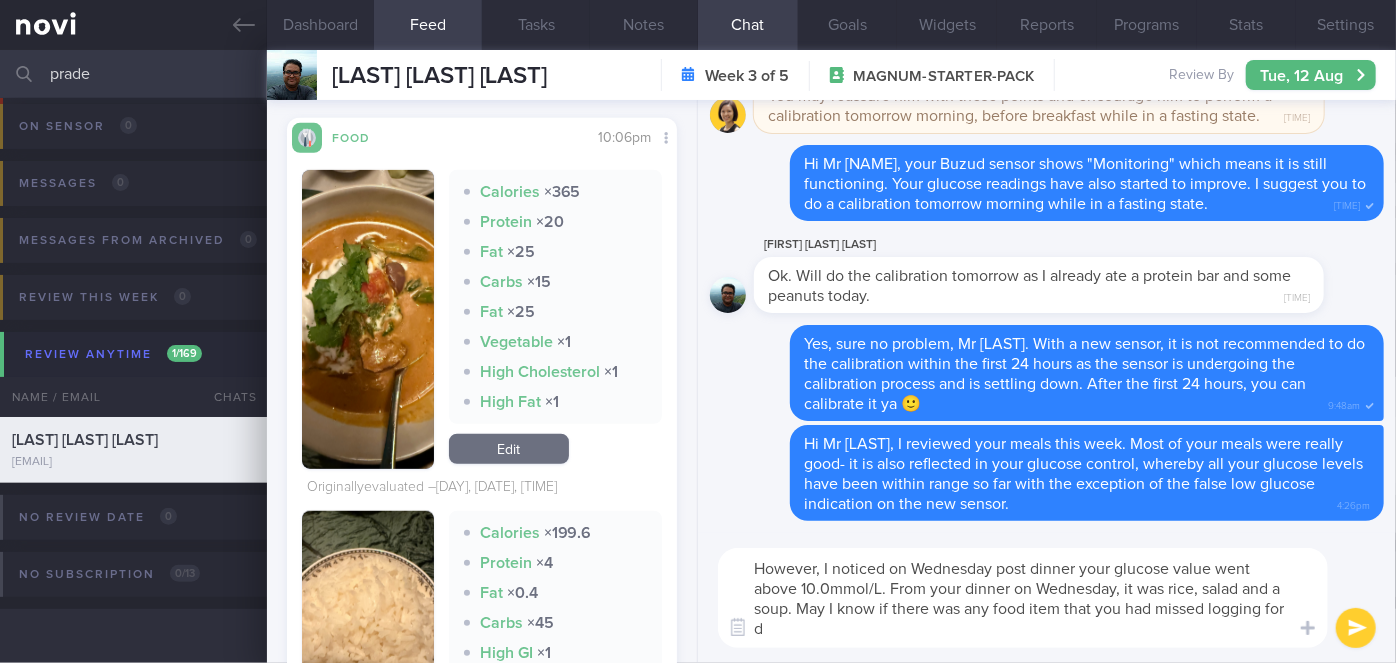 scroll, scrollTop: 0, scrollLeft: 0, axis: both 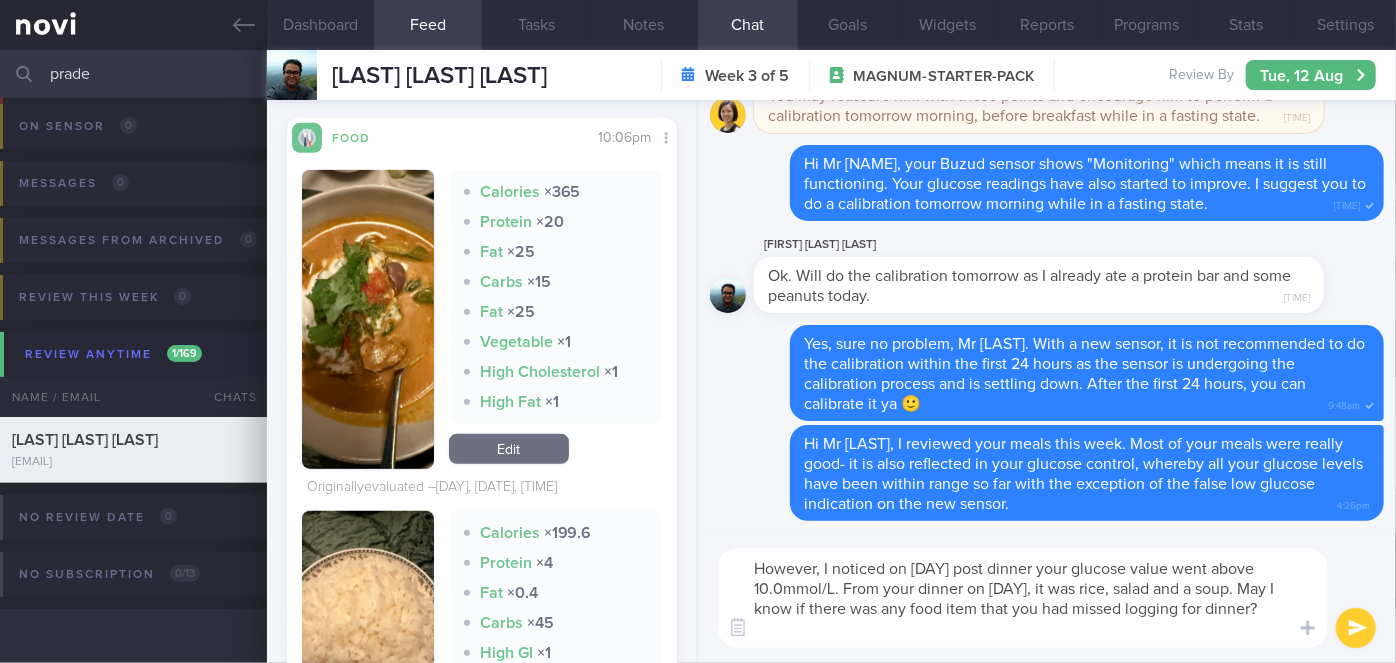 click on "However, I noticed on [DAY] post dinner your glucose value went above 10.0mmol/L. From your dinner on [DAY], it was rice, salad and a soup. May I know if there was any food item that you had missed logging for dinner?" at bounding box center [1023, 598] 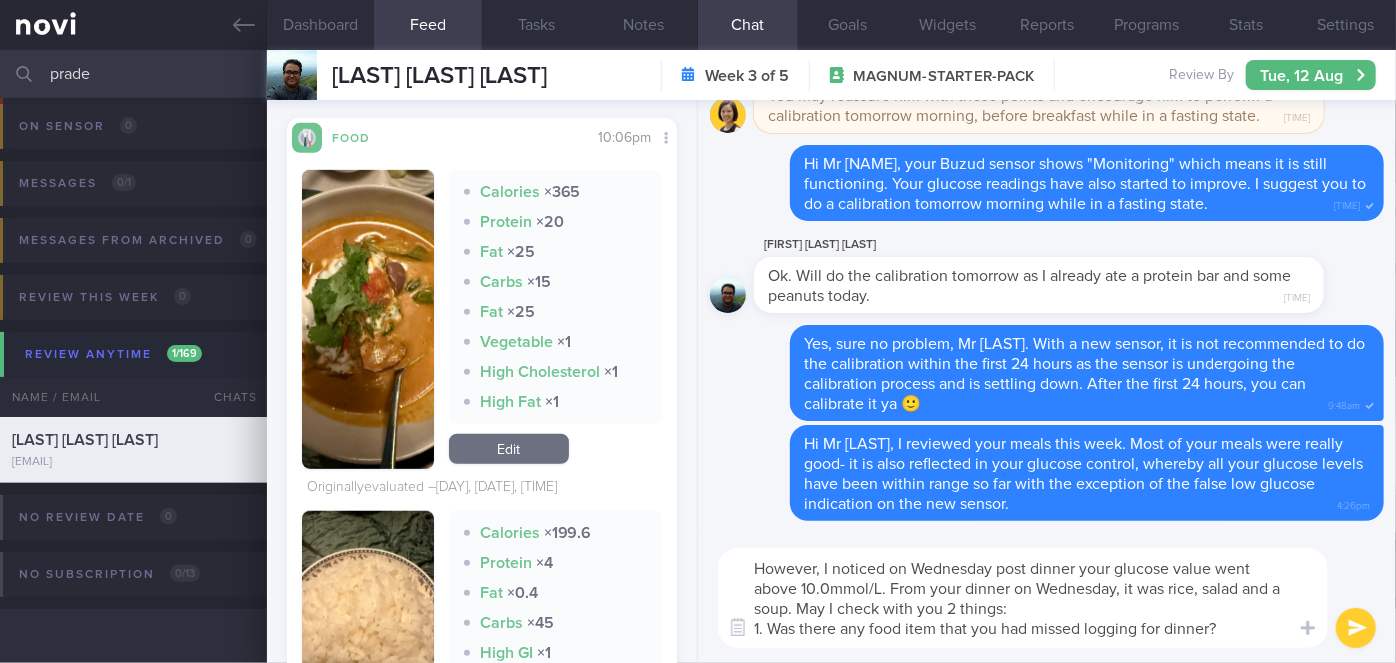 click on "However, I noticed on Wednesday post dinner your glucose value went above 10.0mmol/L. From your dinner on Wednesday, it was rice, salad and a soup. May I check with you 2 things:
1. Was there any food item that you had missed logging for dinner?" at bounding box center [1023, 598] 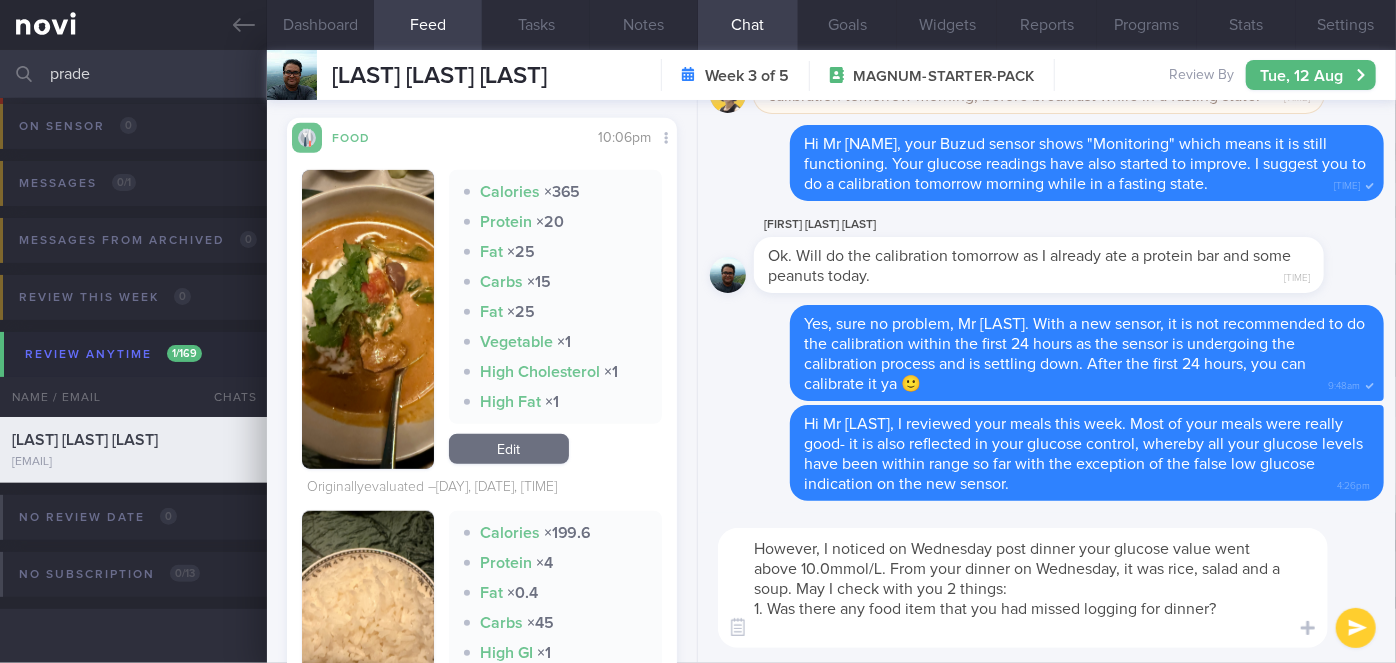 scroll, scrollTop: 0, scrollLeft: 0, axis: both 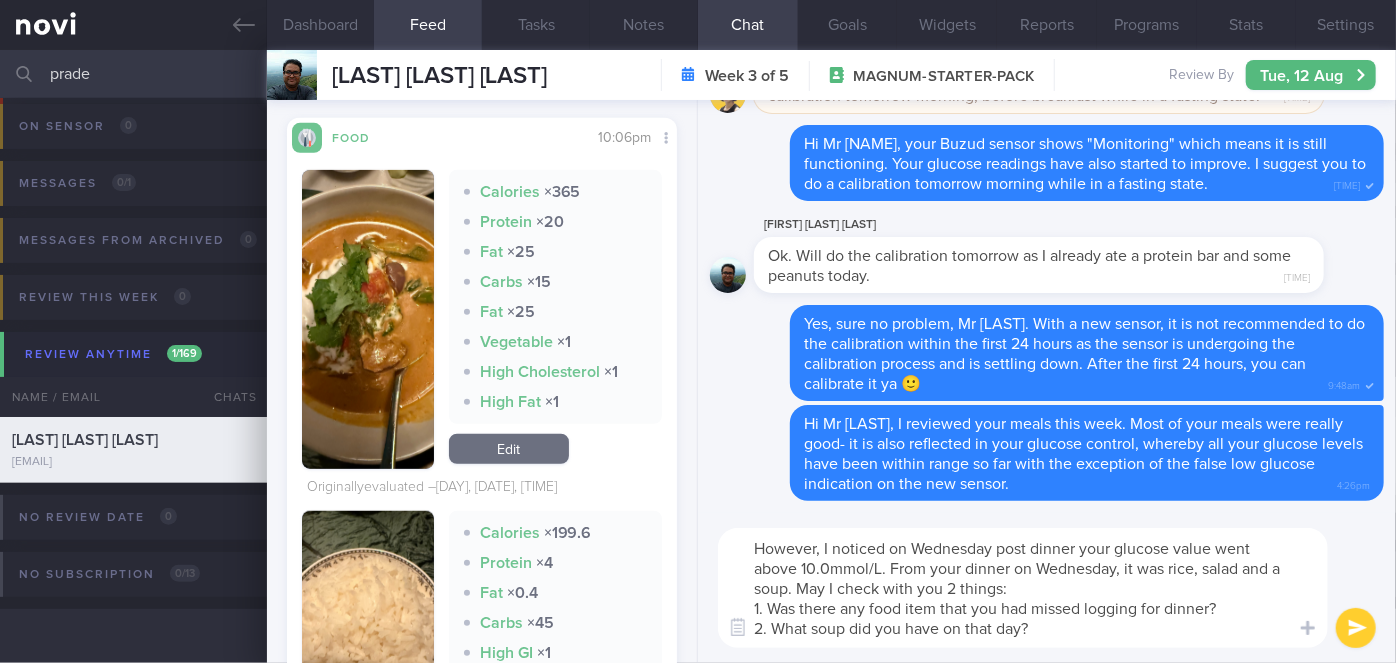 click on "However, I noticed on Wednesday post dinner your glucose value went above 10.0mmol/L. From your dinner on Wednesday, it was rice, salad and a soup. May I check with you 2 things:
1. Was there any food item that you had missed logging for dinner?
2. What soup did you have on that day?" at bounding box center (1023, 588) 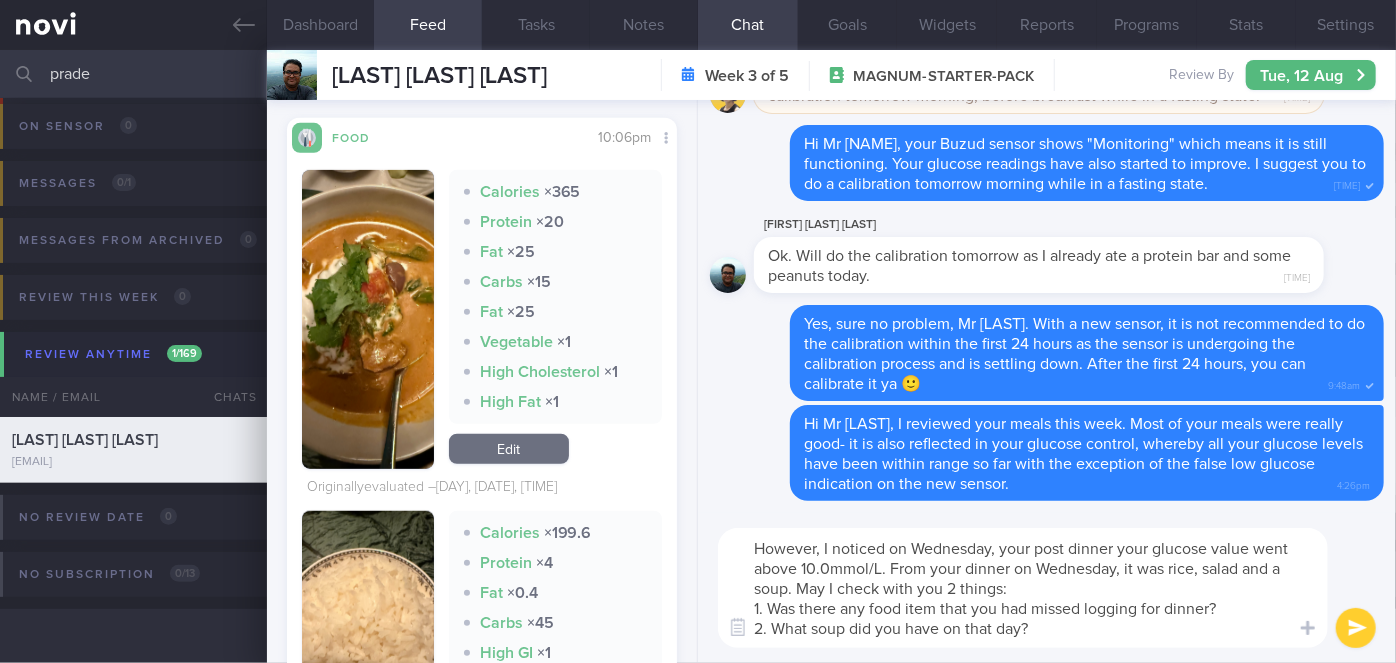 click on "However, I noticed on Wednesday, your post dinner your glucose value went above 10.0mmol/L. From your dinner on Wednesday, it was rice, salad and a soup. May I check with you 2 things:
1. Was there any food item that you had missed logging for dinner?
2. What soup did you have on that day?" at bounding box center (1023, 588) 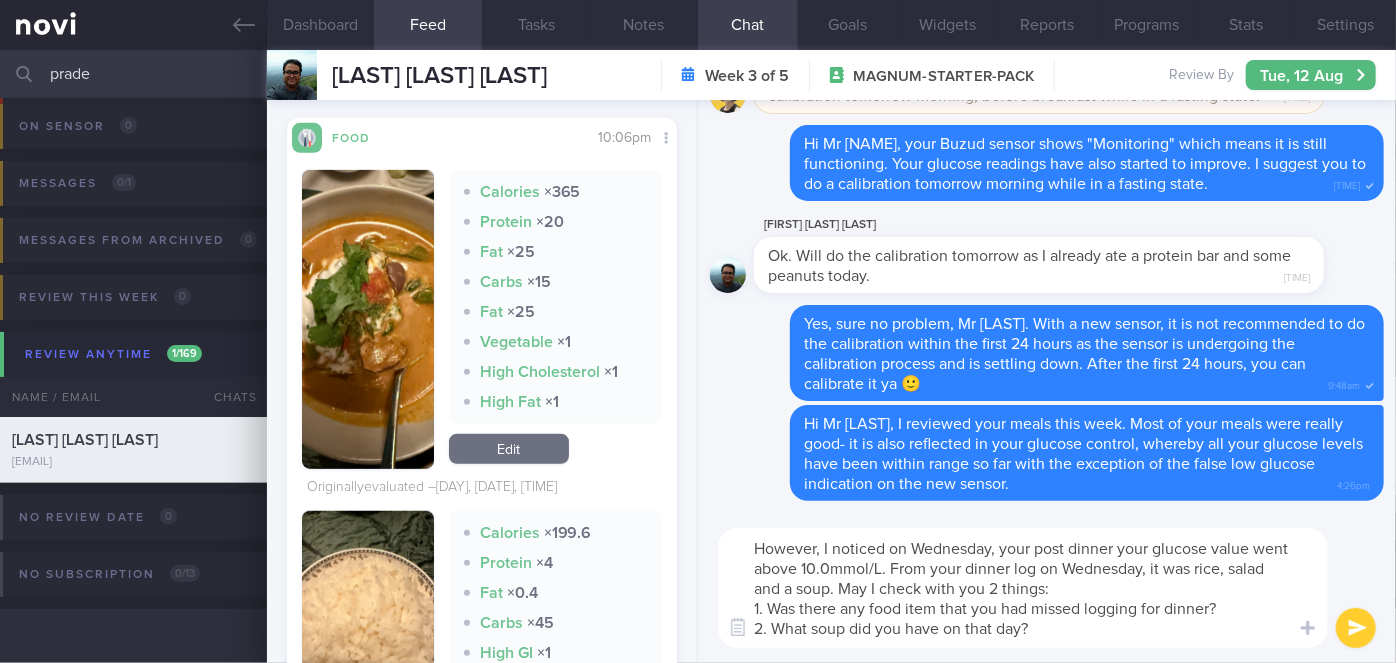 type on "However, I noticed on Wednesday, your post dinner your glucose value went above 10.0mmol/L. From your dinner log on Wednesday, it was rice, salad and a soup. May I check with you 2 things:
1. Was there any food item that you had missed logging for dinner?
2. What soup did you have on that day?" 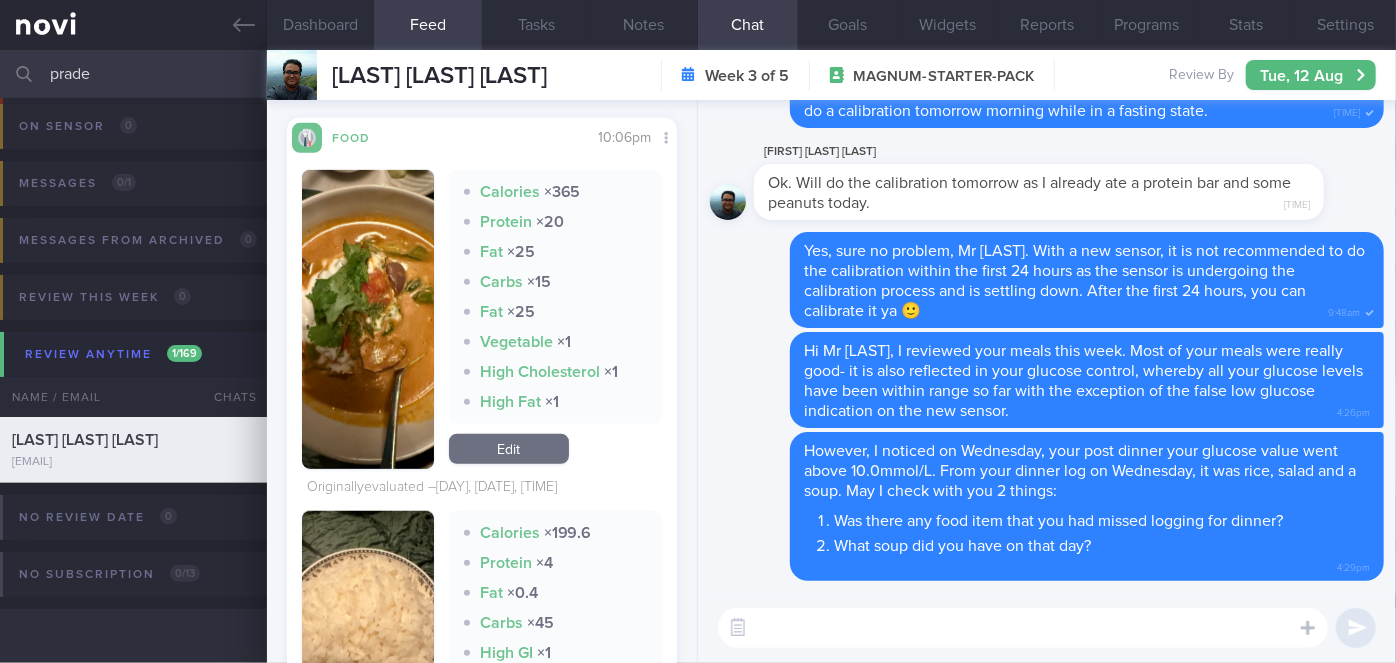 click on "prade" at bounding box center [698, 74] 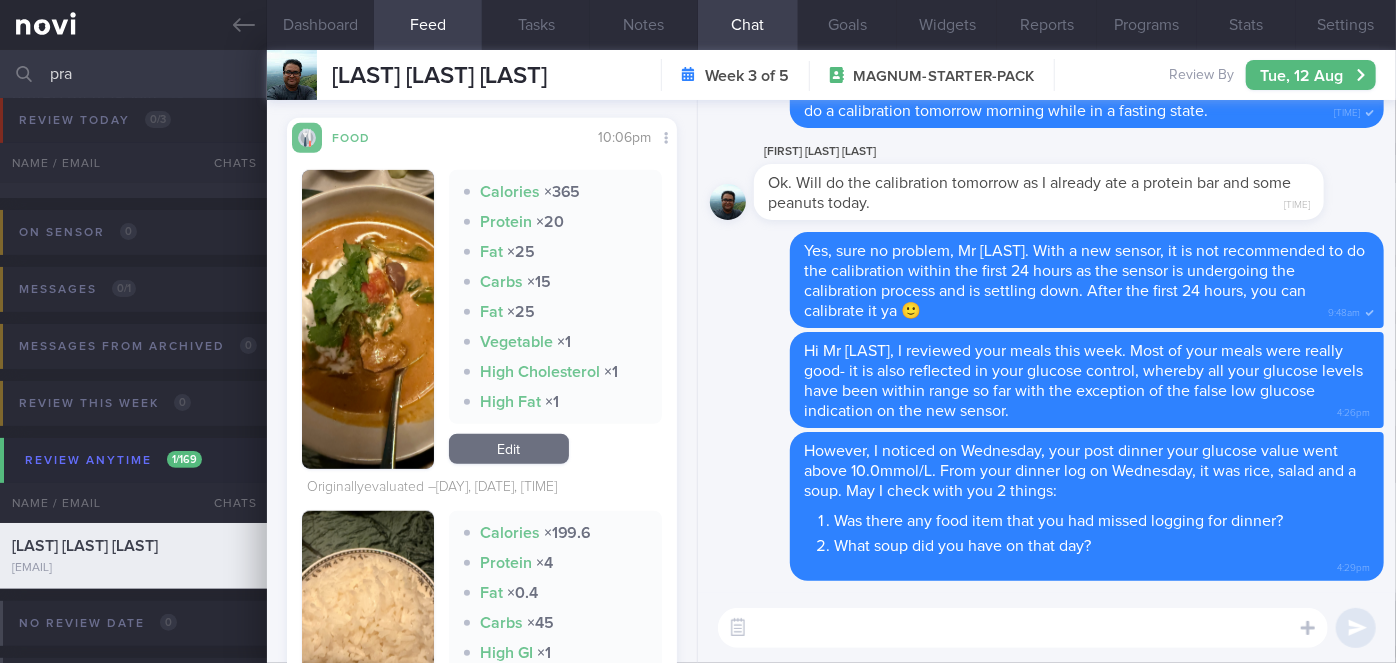 scroll, scrollTop: 160, scrollLeft: 0, axis: vertical 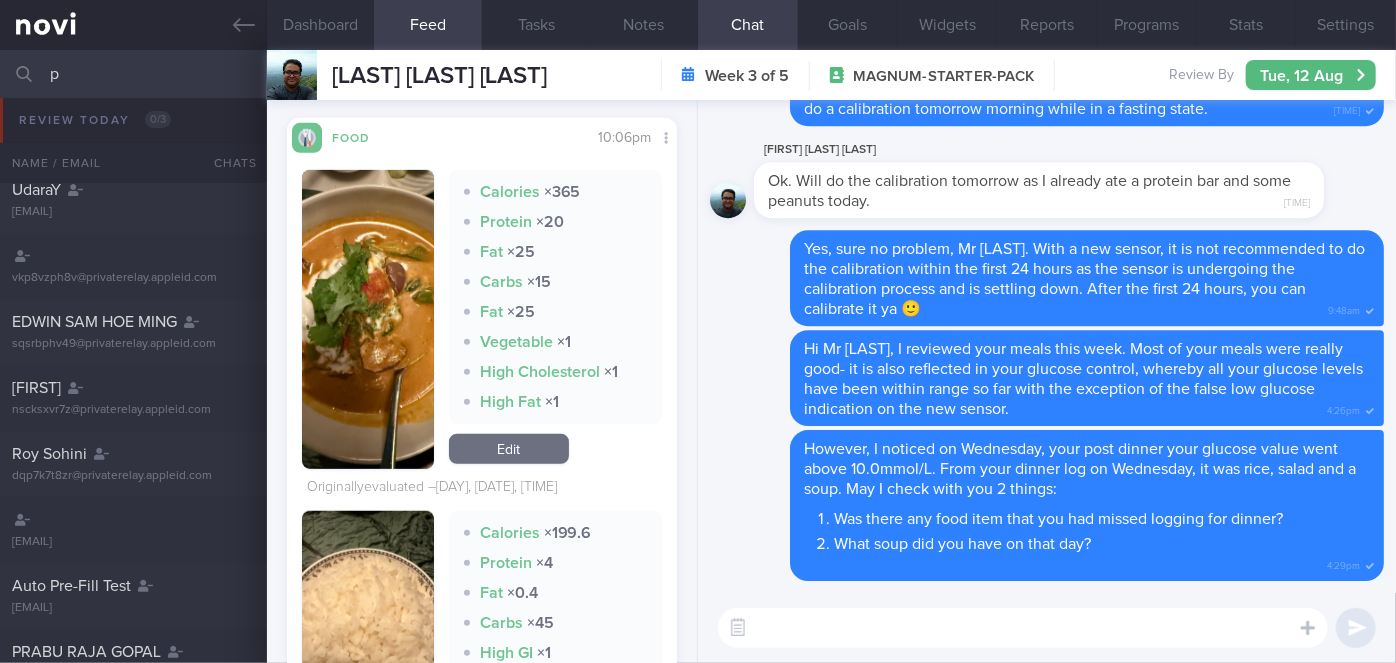 type on "p" 